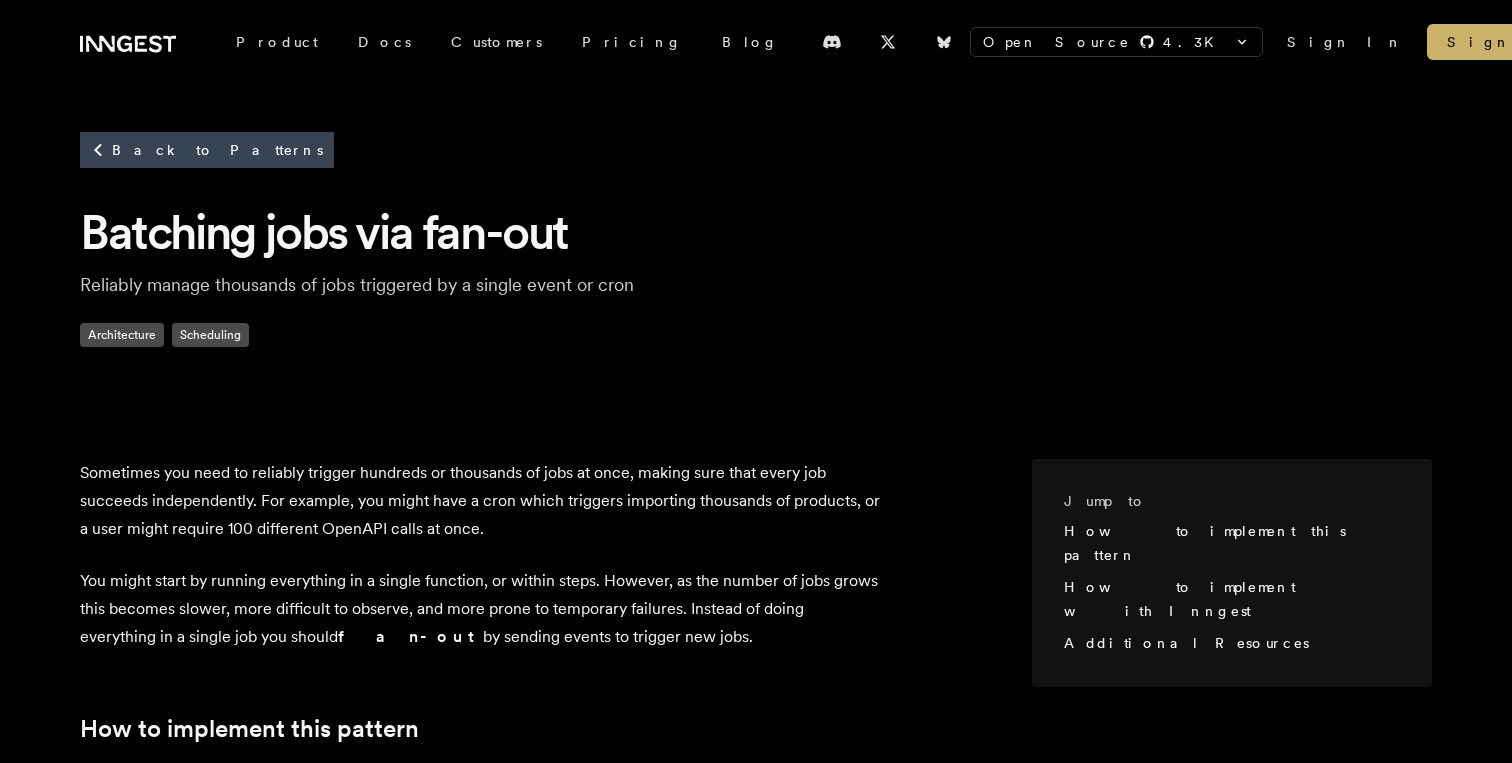 scroll, scrollTop: 0, scrollLeft: 0, axis: both 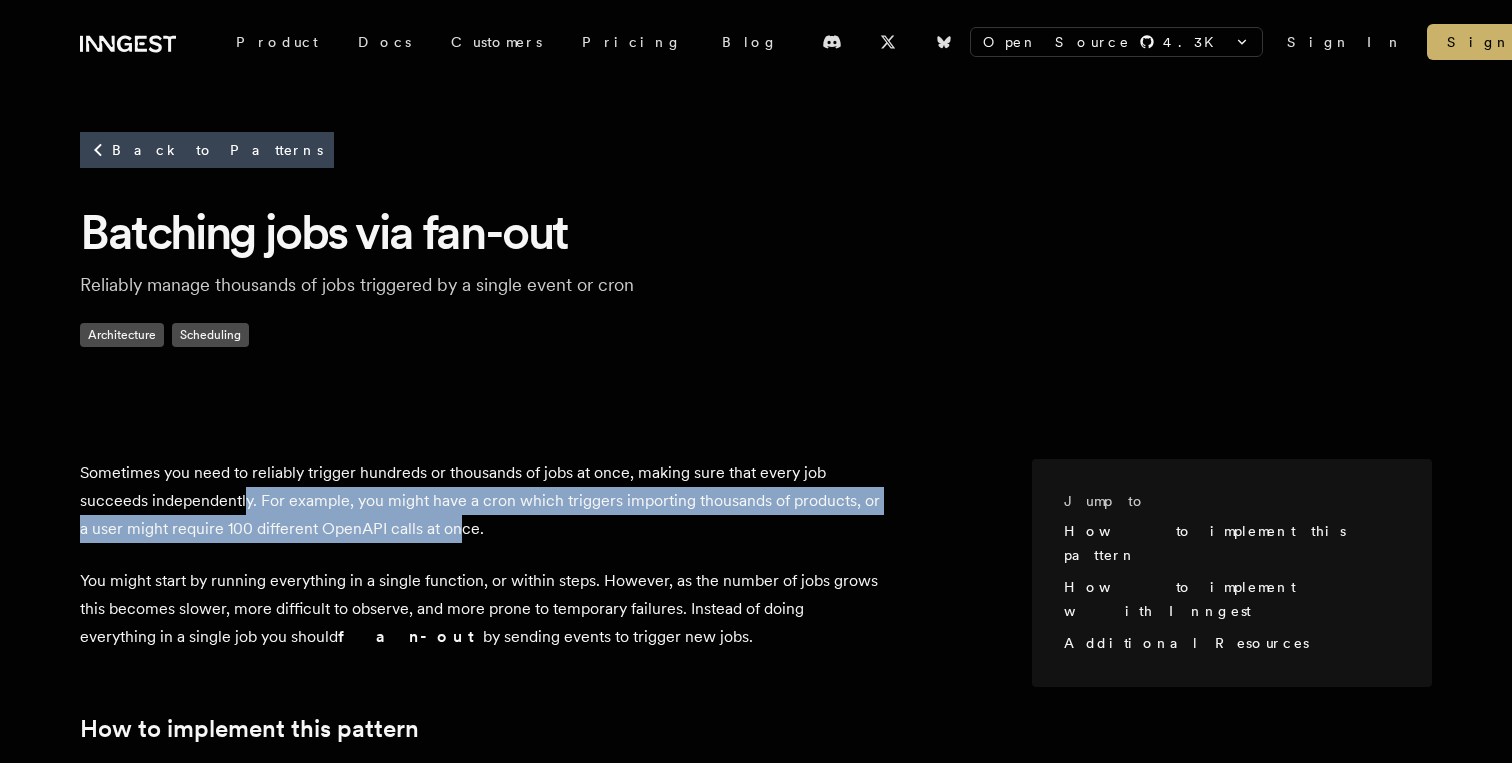 drag, startPoint x: 246, startPoint y: 506, endPoint x: 460, endPoint y: 534, distance: 215.824 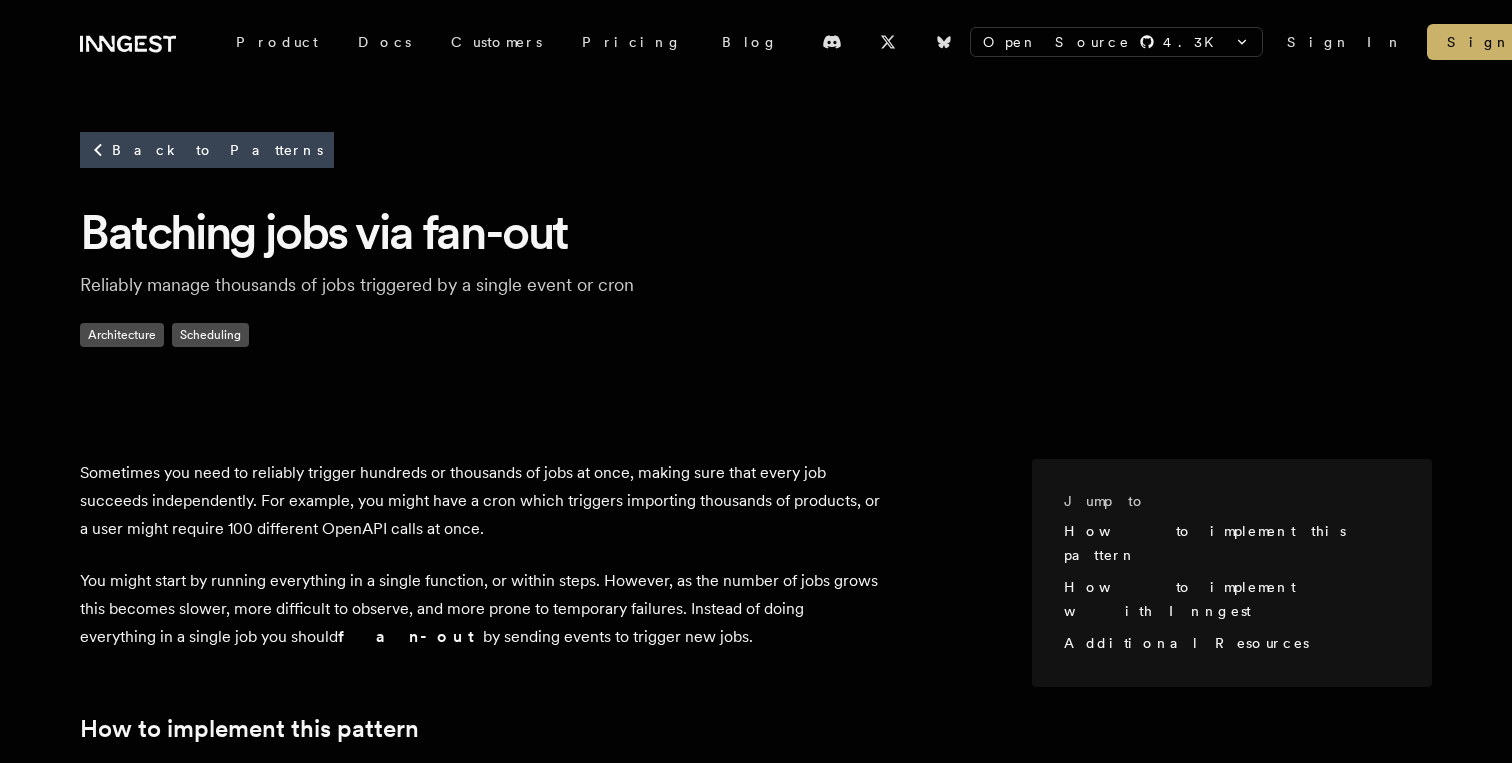 click on "You might start by running everything in a single function, or within steps.  However, as the number of jobs grows this becomes slower, more difficult to observe, and more prone to temporary failures.  Instead of doing everything in a single job you should  fan-out  by sending events to trigger new jobs." at bounding box center (480, 609) 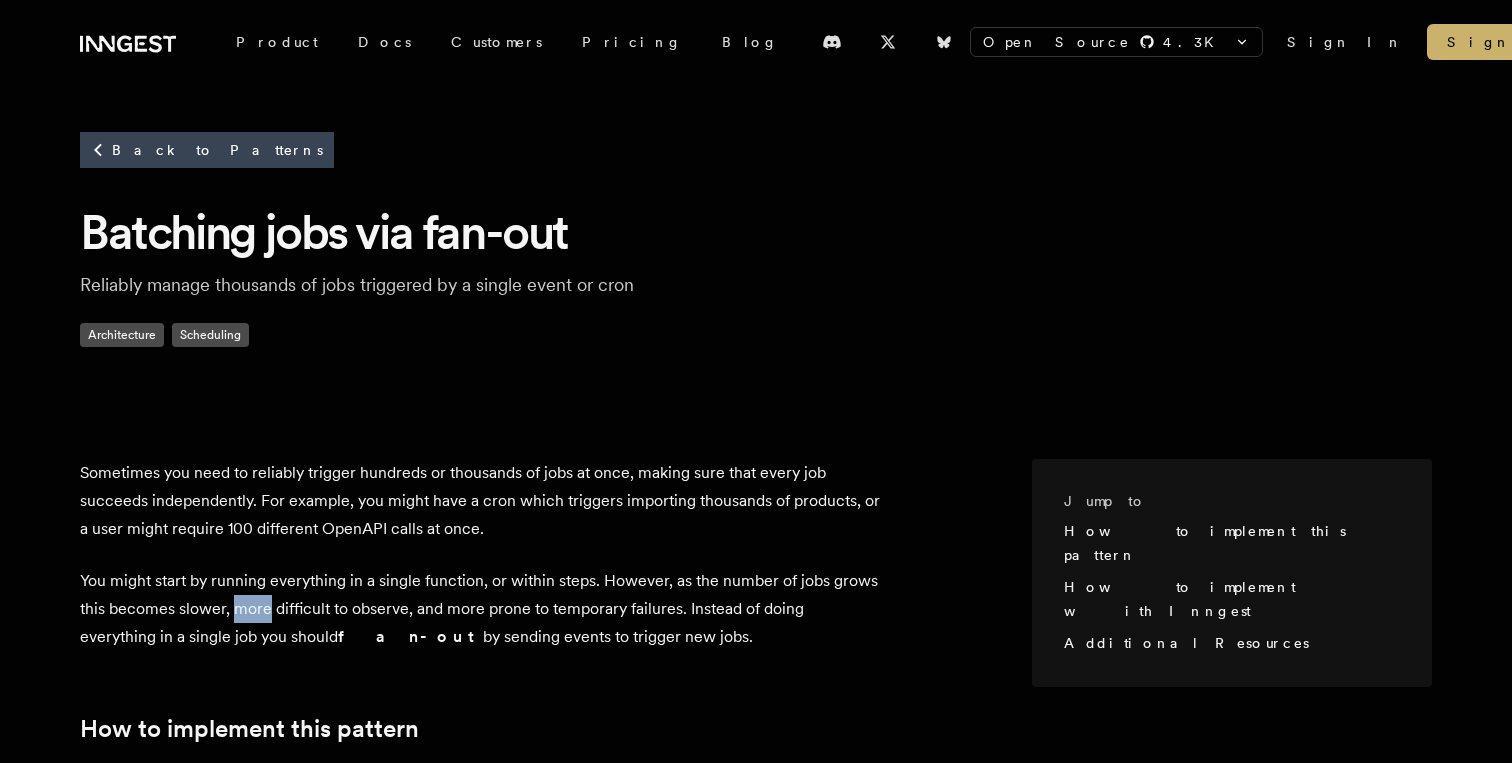 click on "You might start by running everything in a single function, or within steps.  However, as the number of jobs grows this becomes slower, more difficult to observe, and more prone to temporary failures.  Instead of doing everything in a single job you should  fan-out  by sending events to trigger new jobs." at bounding box center (480, 609) 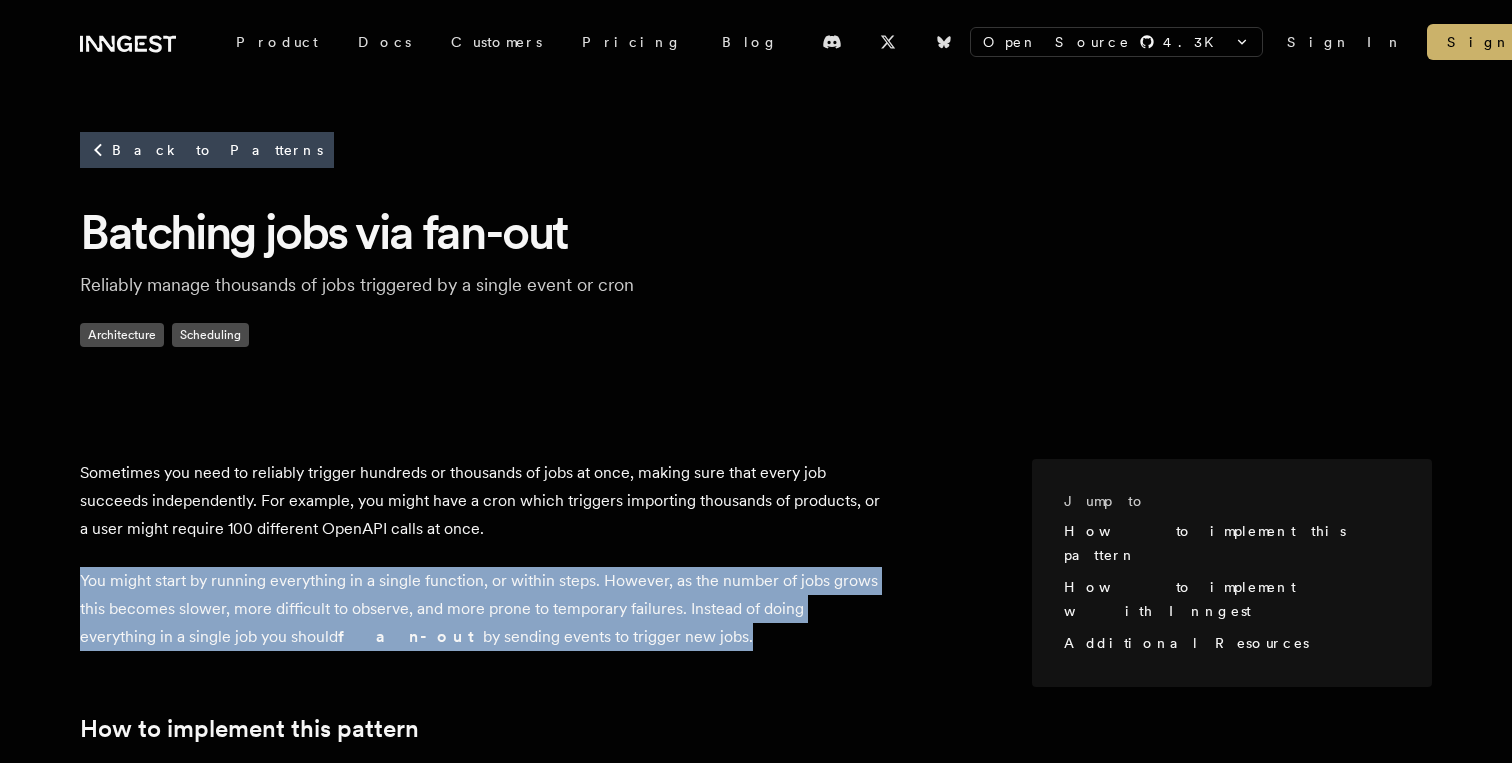 click on "You might start by running everything in a single function, or within steps.  However, as the number of jobs grows this becomes slower, more difficult to observe, and more prone to temporary failures.  Instead of doing everything in a single job you should  fan-out  by sending events to trigger new jobs." at bounding box center [480, 609] 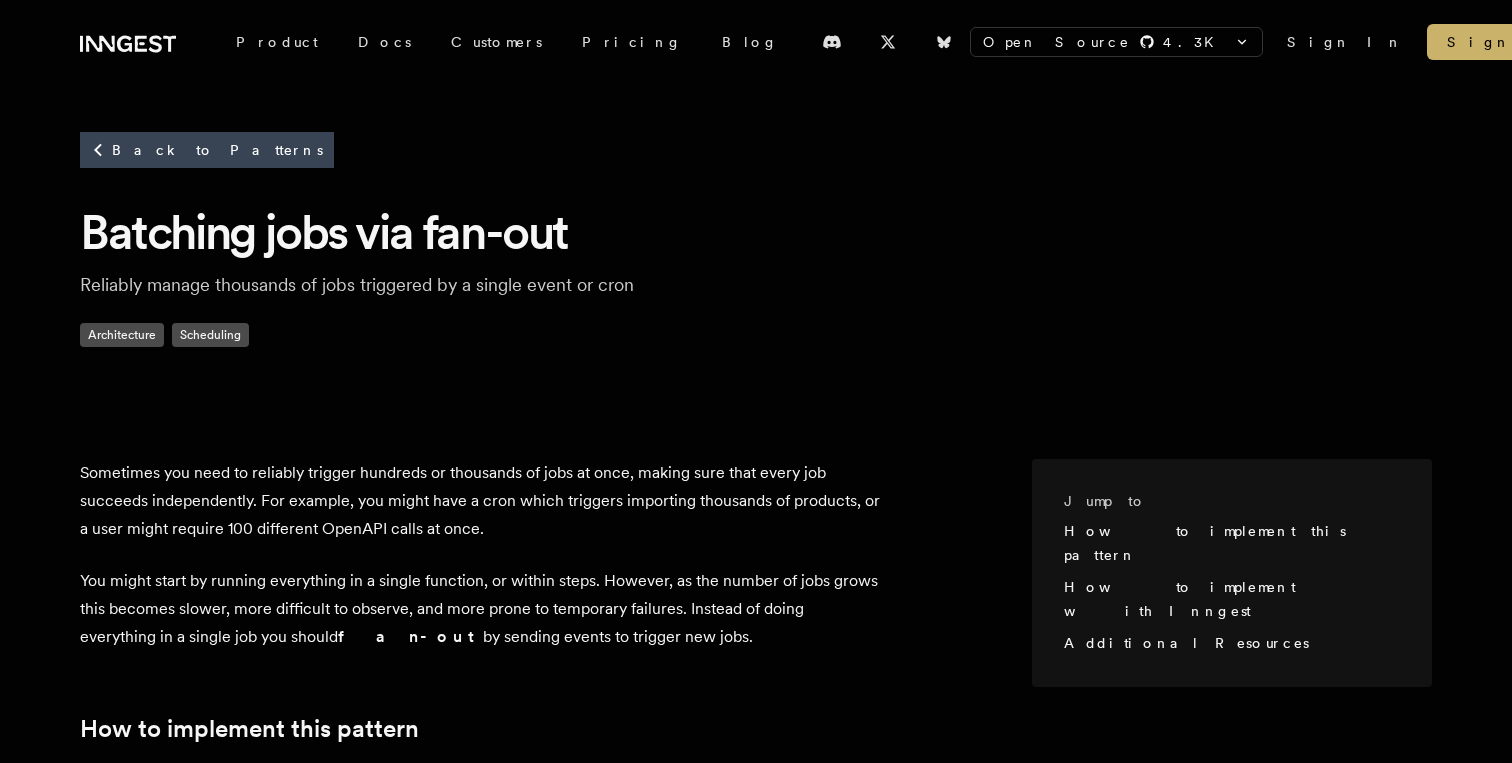 click on "You might start by running everything in a single function, or within steps.  However, as the number of jobs grows this becomes slower, more difficult to observe, and more prone to temporary failures.  Instead of doing everything in a single job you should  fan-out  by sending events to trigger new jobs." at bounding box center (480, 609) 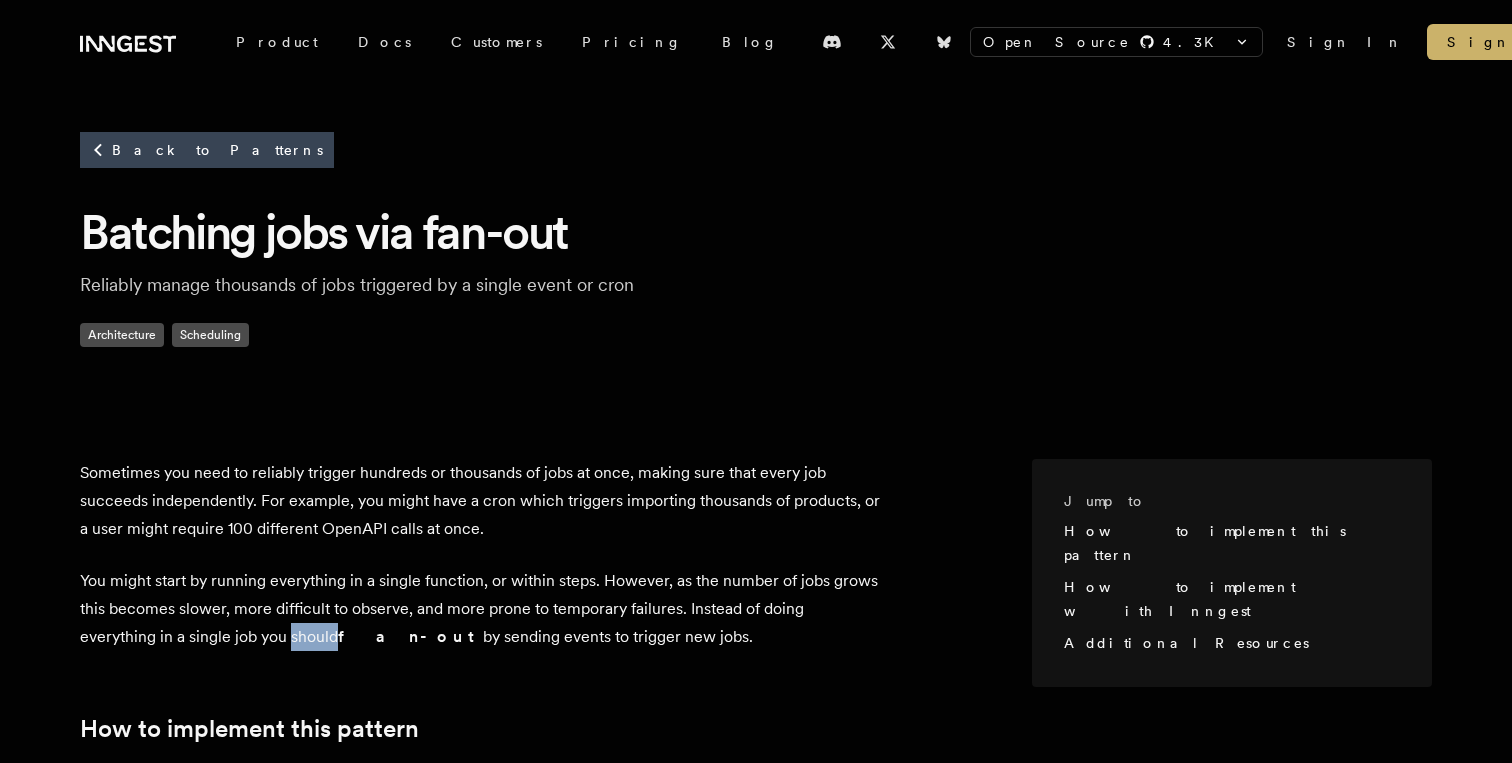 click on "You might start by running everything in a single function, or within steps.  However, as the number of jobs grows this becomes slower, more difficult to observe, and more prone to temporary failures.  Instead of doing everything in a single job you should  fan-out  by sending events to trigger new jobs." at bounding box center (480, 609) 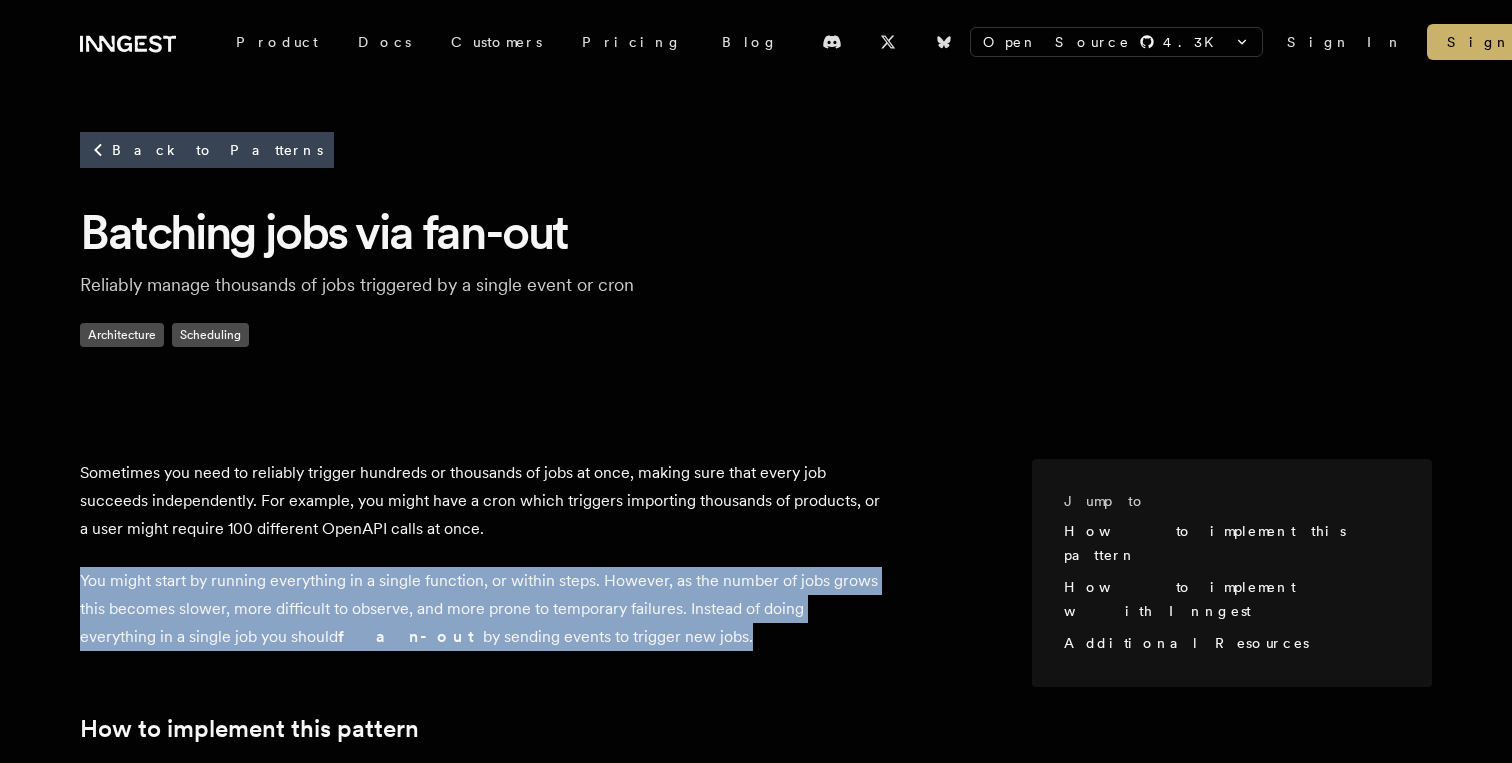click on "You might start by running everything in a single function, or within steps.  However, as the number of jobs grows this becomes slower, more difficult to observe, and more prone to temporary failures.  Instead of doing everything in a single job you should  fan-out  by sending events to trigger new jobs." at bounding box center (480, 609) 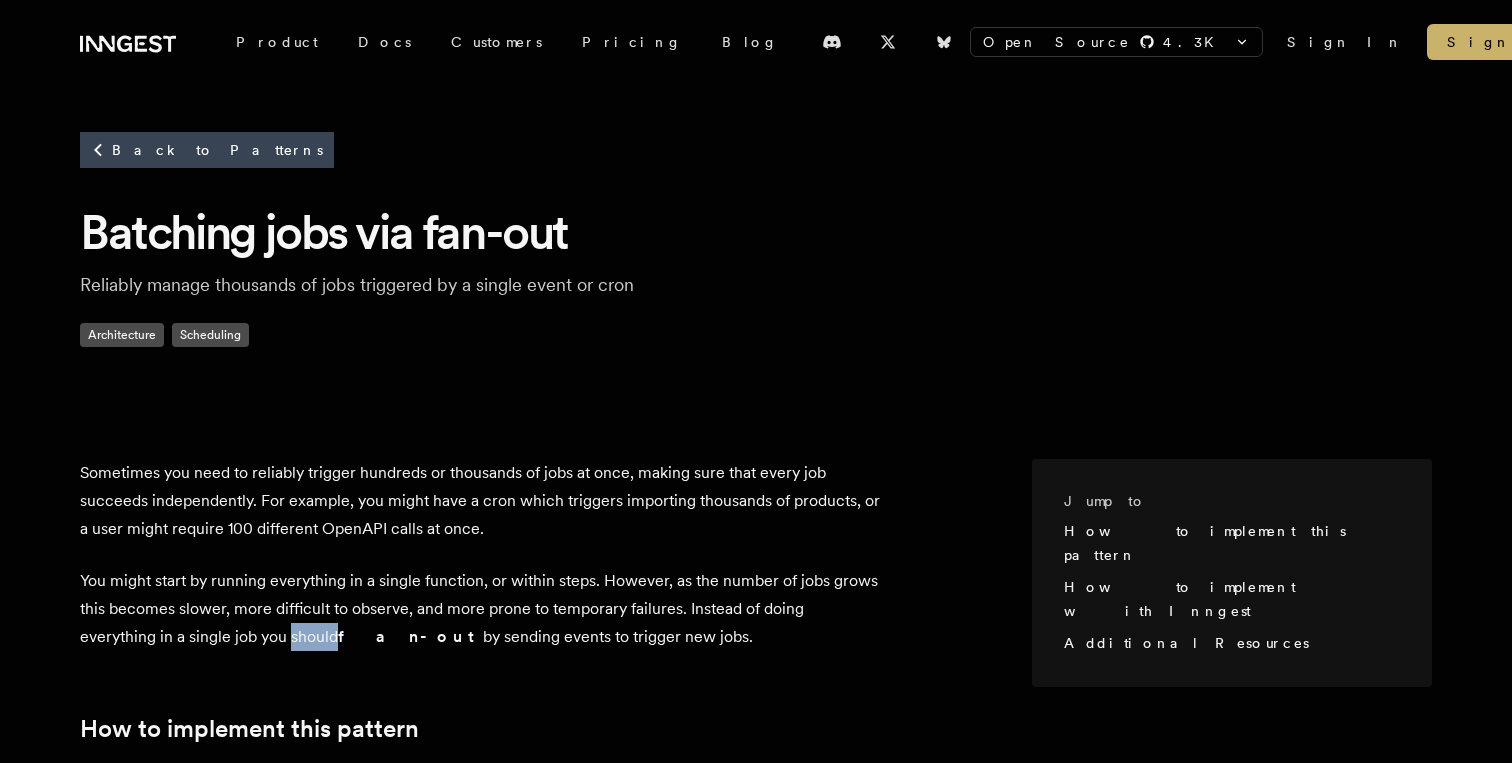 click on "You might start by running everything in a single function, or within steps.  However, as the number of jobs grows this becomes slower, more difficult to observe, and more prone to temporary failures.  Instead of doing everything in a single job you should  fan-out  by sending events to trigger new jobs." at bounding box center (480, 609) 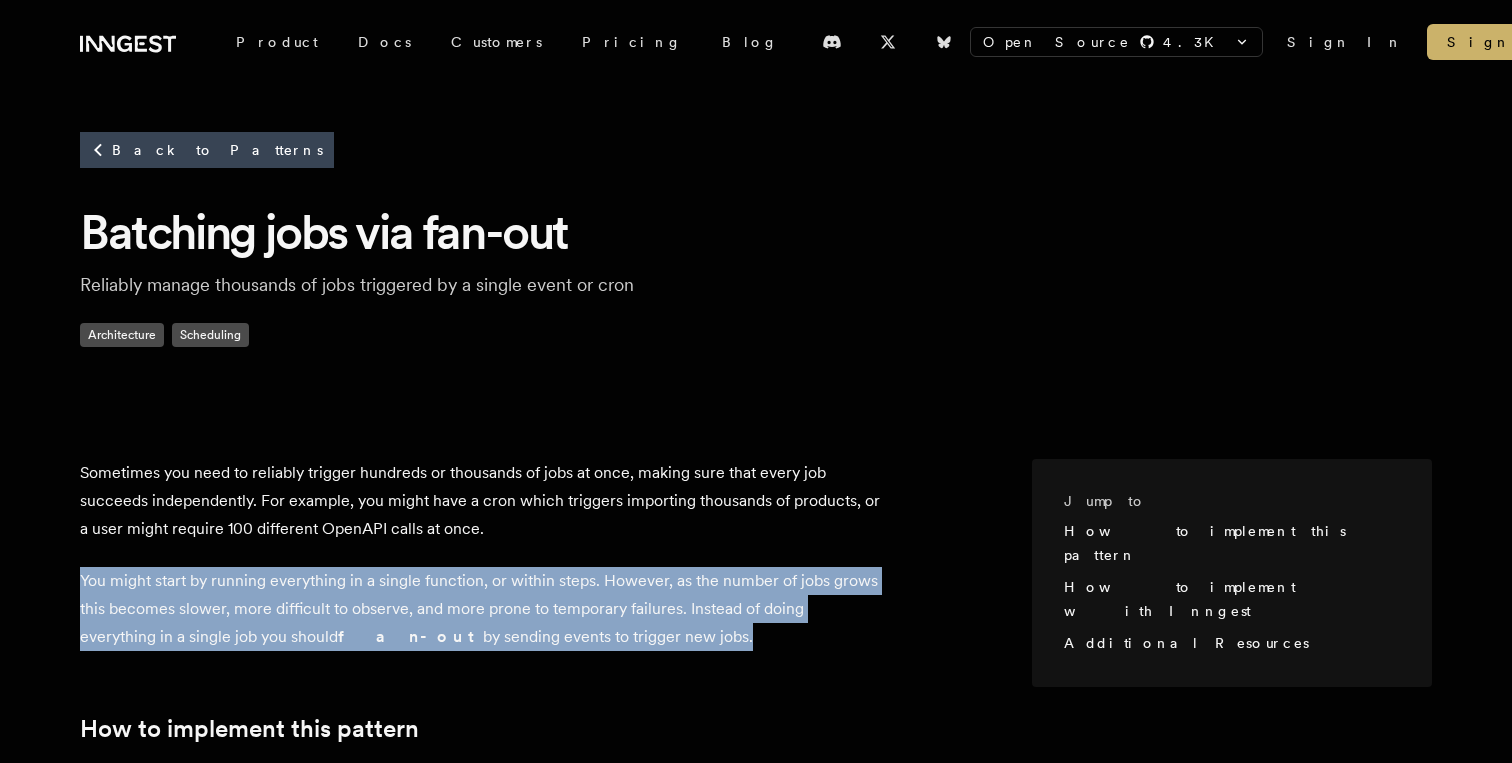 click on "You might start by running everything in a single function, or within steps.  However, as the number of jobs grows this becomes slower, more difficult to observe, and more prone to temporary failures.  Instead of doing everything in a single job you should  fan-out  by sending events to trigger new jobs." at bounding box center [480, 609] 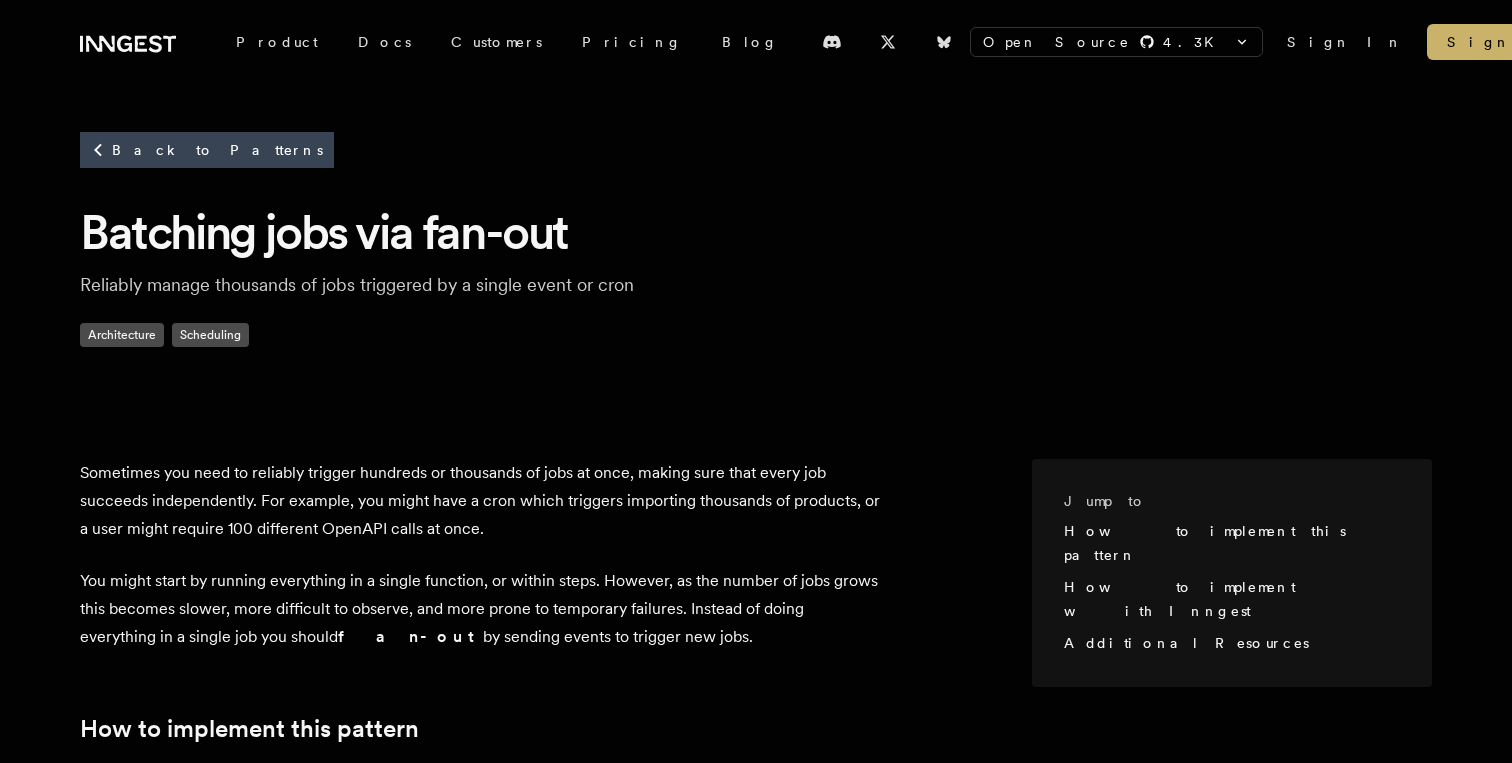 click on "You might start by running everything in a single function, or within steps.  However, as the number of jobs grows this becomes slower, more difficult to observe, and more prone to temporary failures.  Instead of doing everything in a single job you should  fan-out  by sending events to trigger new jobs." at bounding box center [480, 609] 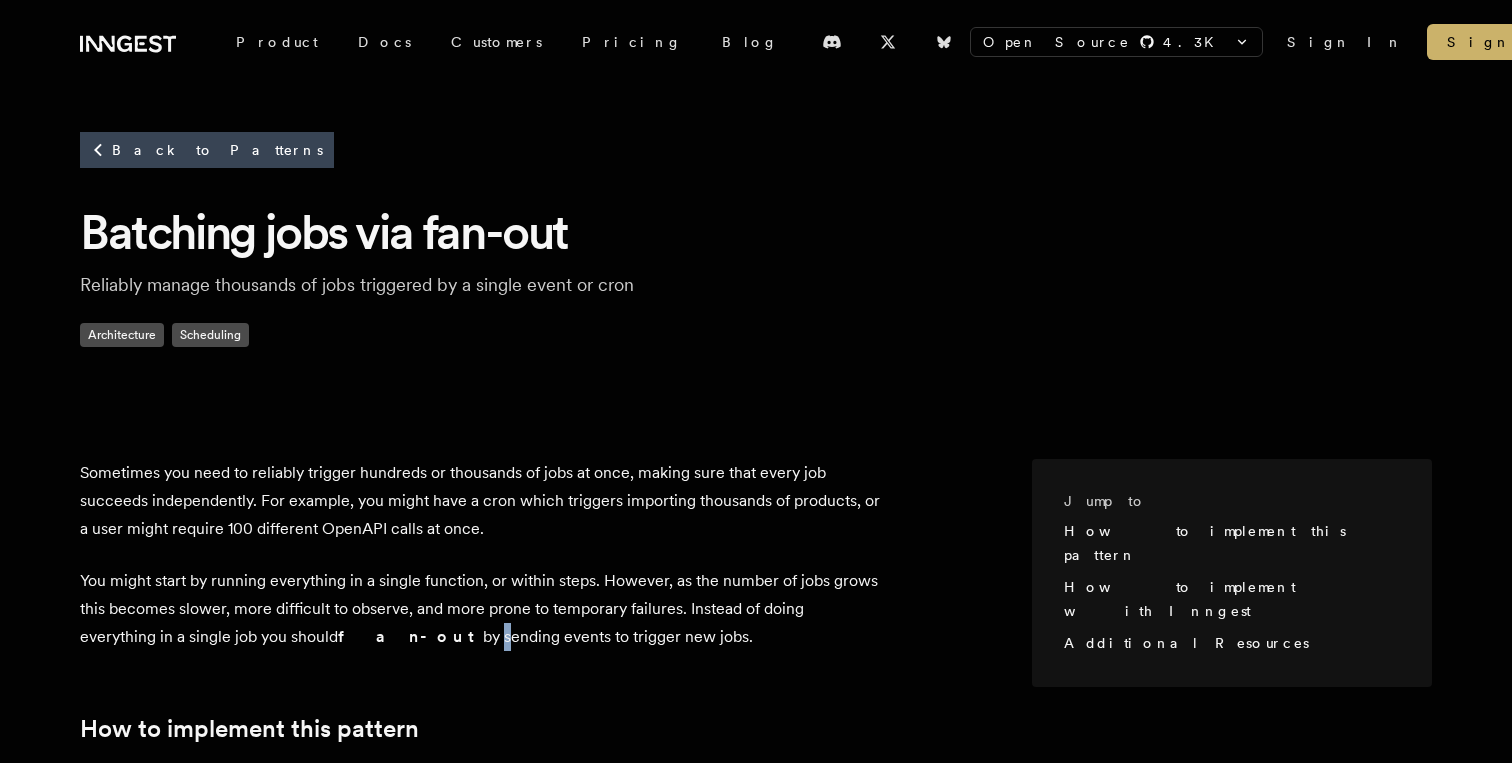 click on "You might start by running everything in a single function, or within steps.  However, as the number of jobs grows this becomes slower, more difficult to observe, and more prone to temporary failures.  Instead of doing everything in a single job you should  fan-out  by sending events to trigger new jobs." at bounding box center [480, 609] 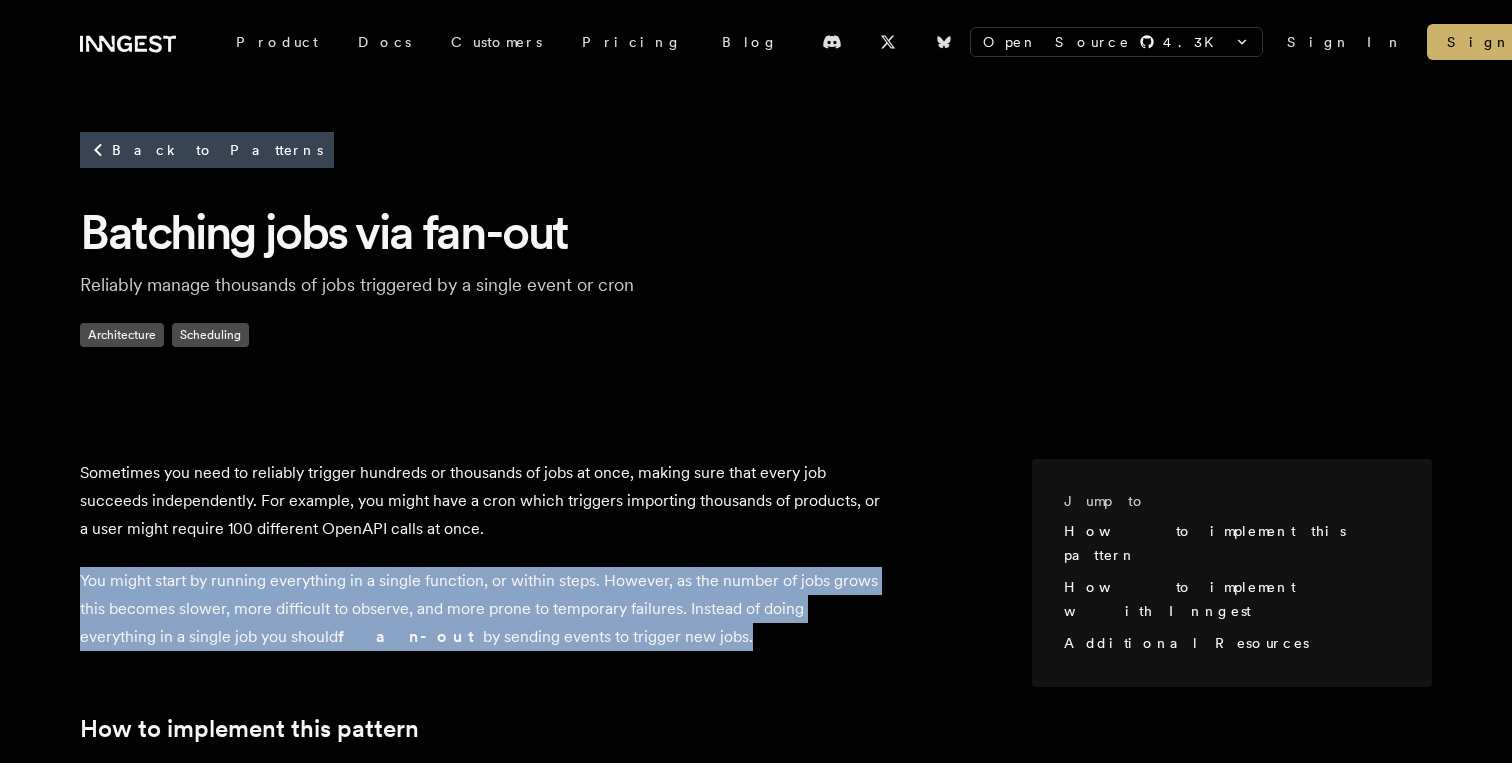 click on "You might start by running everything in a single function, or within steps.  However, as the number of jobs grows this becomes slower, more difficult to observe, and more prone to temporary failures.  Instead of doing everything in a single job you should  fan-out  by sending events to trigger new jobs." at bounding box center (480, 609) 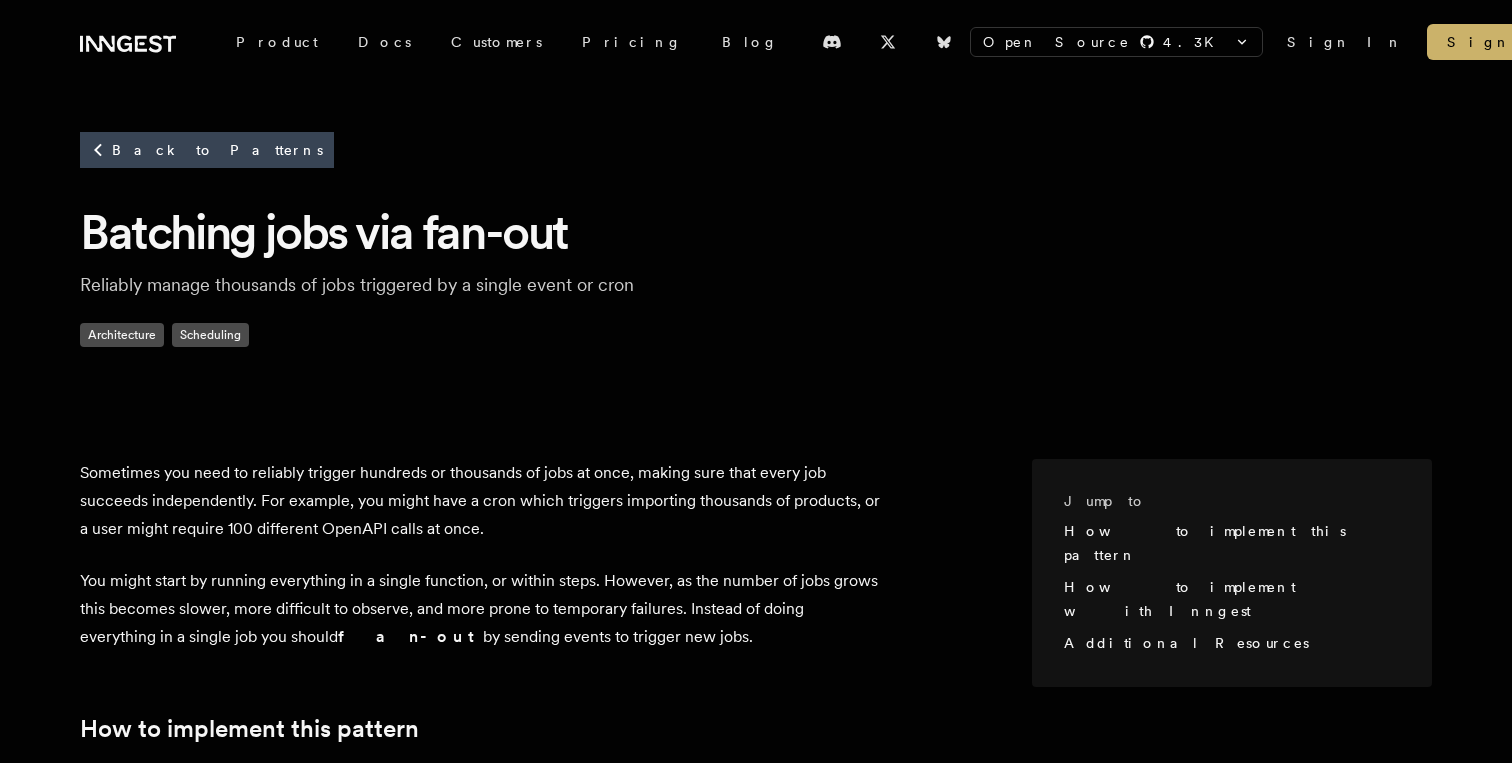 click on "You might start by running everything in a single function, or within steps.  However, as the number of jobs grows this becomes slower, more difficult to observe, and more prone to temporary failures.  Instead of doing everything in a single job you should  fan-out  by sending events to trigger new jobs." at bounding box center (480, 609) 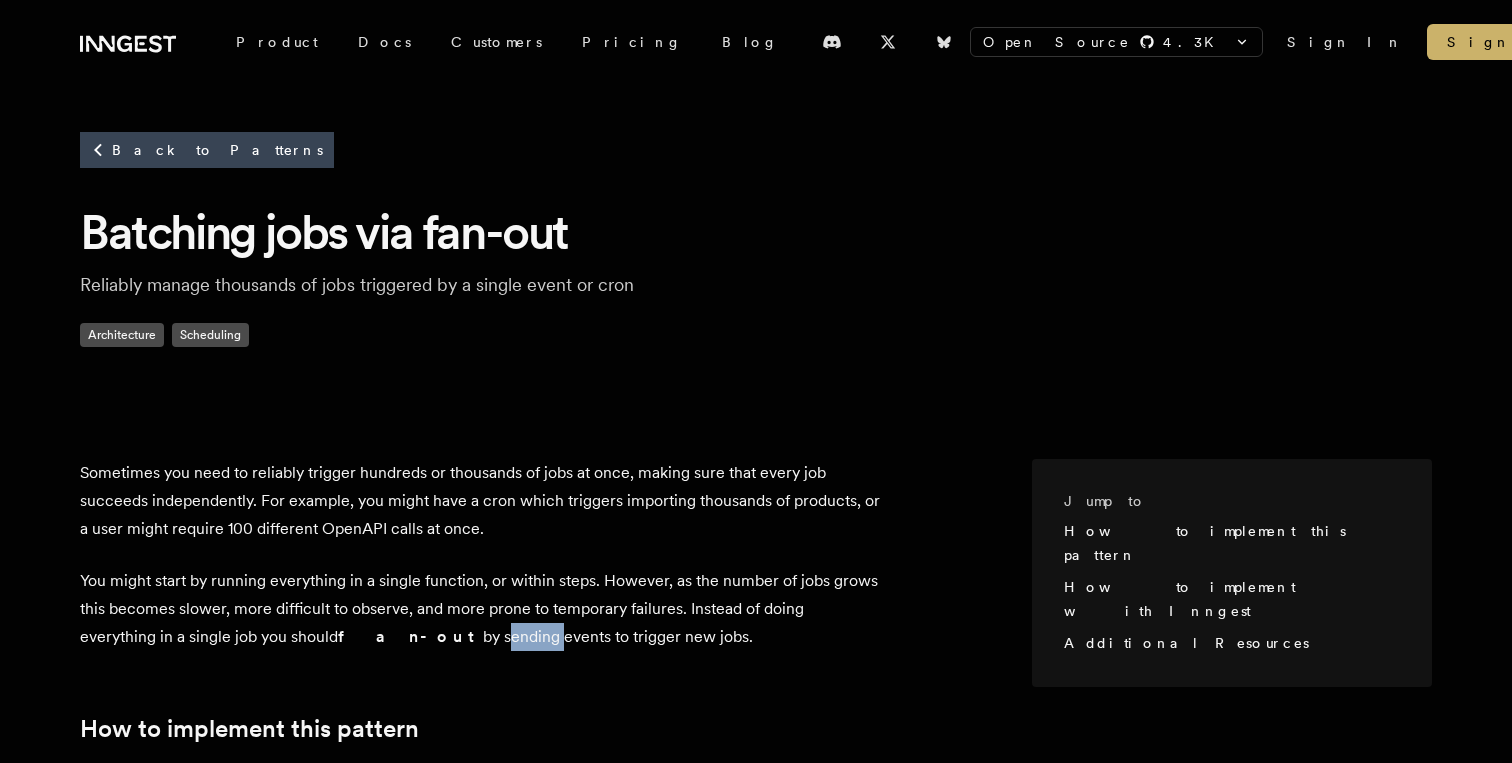 click on "You might start by running everything in a single function, or within steps.  However, as the number of jobs grows this becomes slower, more difficult to observe, and more prone to temporary failures.  Instead of doing everything in a single job you should  fan-out  by sending events to trigger new jobs." at bounding box center (480, 609) 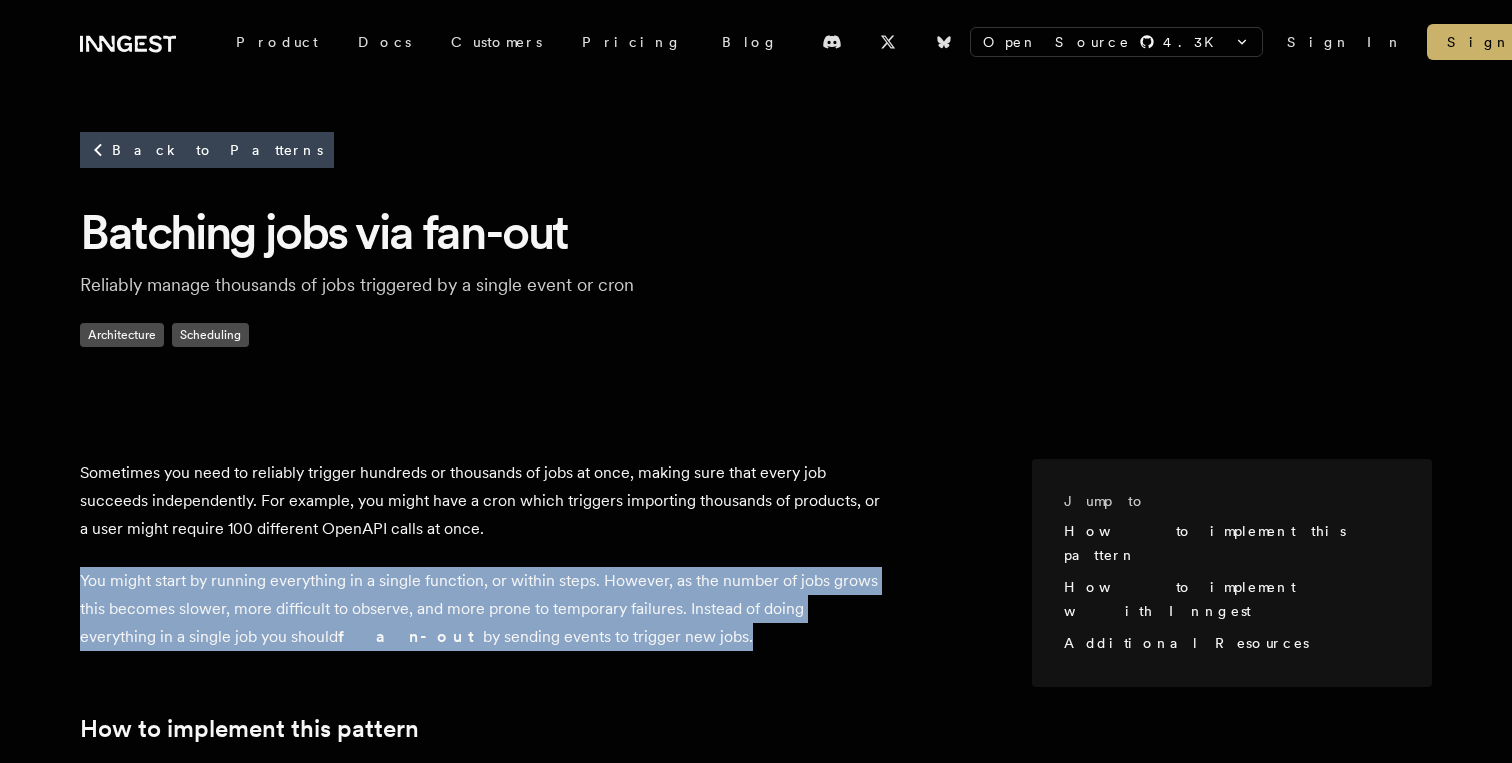 click on "You might start by running everything in a single function, or within steps.  However, as the number of jobs grows this becomes slower, more difficult to observe, and more prone to temporary failures.  Instead of doing everything in a single job you should  fan-out  by sending events to trigger new jobs." at bounding box center (480, 609) 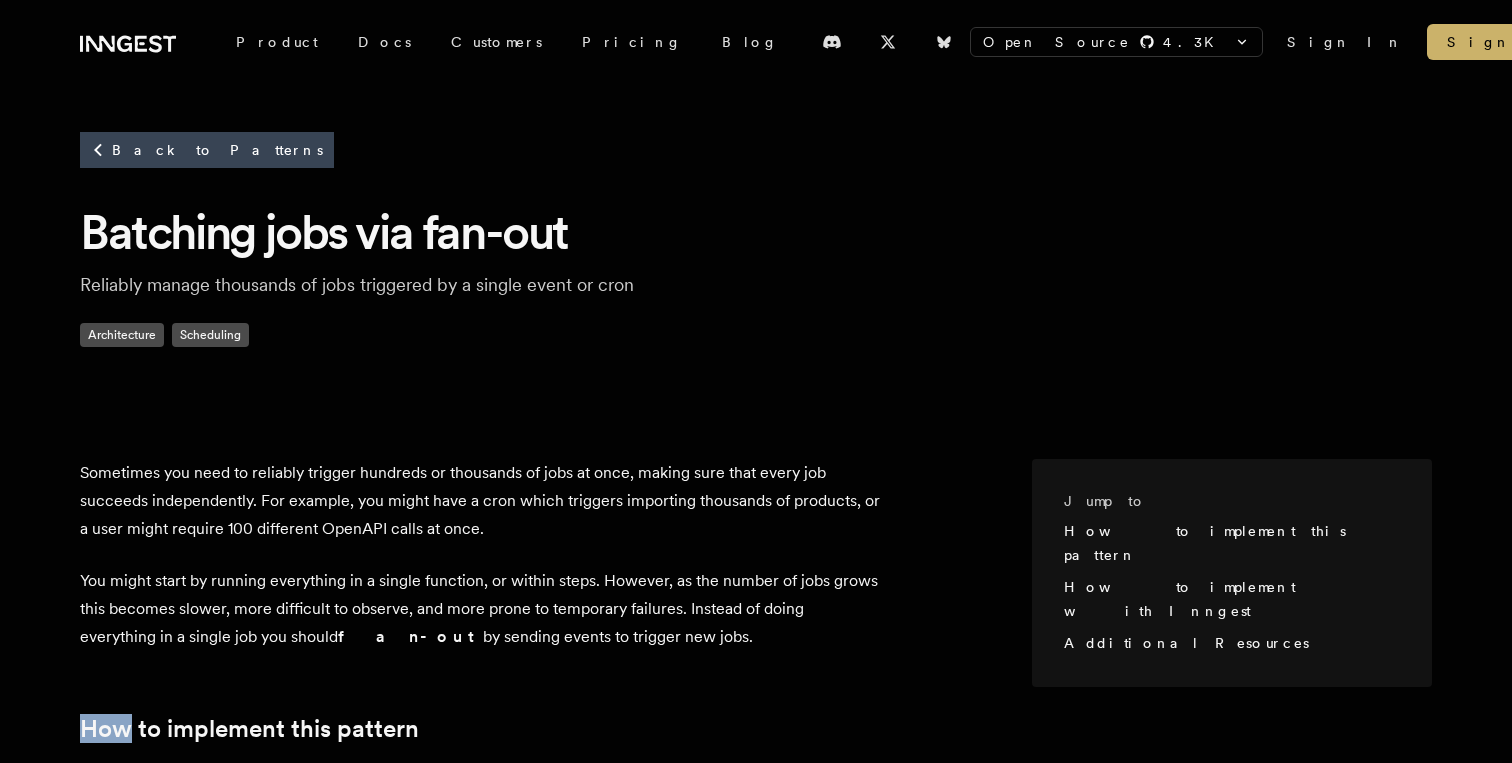 click on "Sometimes you need to reliably trigger hundreds or thousands of jobs at once, making sure that every job succeeds independently.  For example, you might have a cron which triggers importing thousands of products, or a user might require 100 different OpenAPI calls at once.
You might start by running everything in a single function, or within steps.  However, as the number of jobs grows this becomes slower, more difficult to observe, and more prone to temporary failures.  Instead of doing everything in a single job you should  fan-out  by sending events to trigger new jobs.
How to implement this pattern
In order to manage thousands of jobs at once you'll need to  fan-out to run functions in parallel . The fan-out pattern works as follows:
The job trigger runs as a single function (eg. a cron for triggering product imports)
The function loads the data needed for all future jobs (eg. loading all product IDs)
It sends new events to trigger jobs in parallel for each job needed.
typescript" at bounding box center (556, 1451) 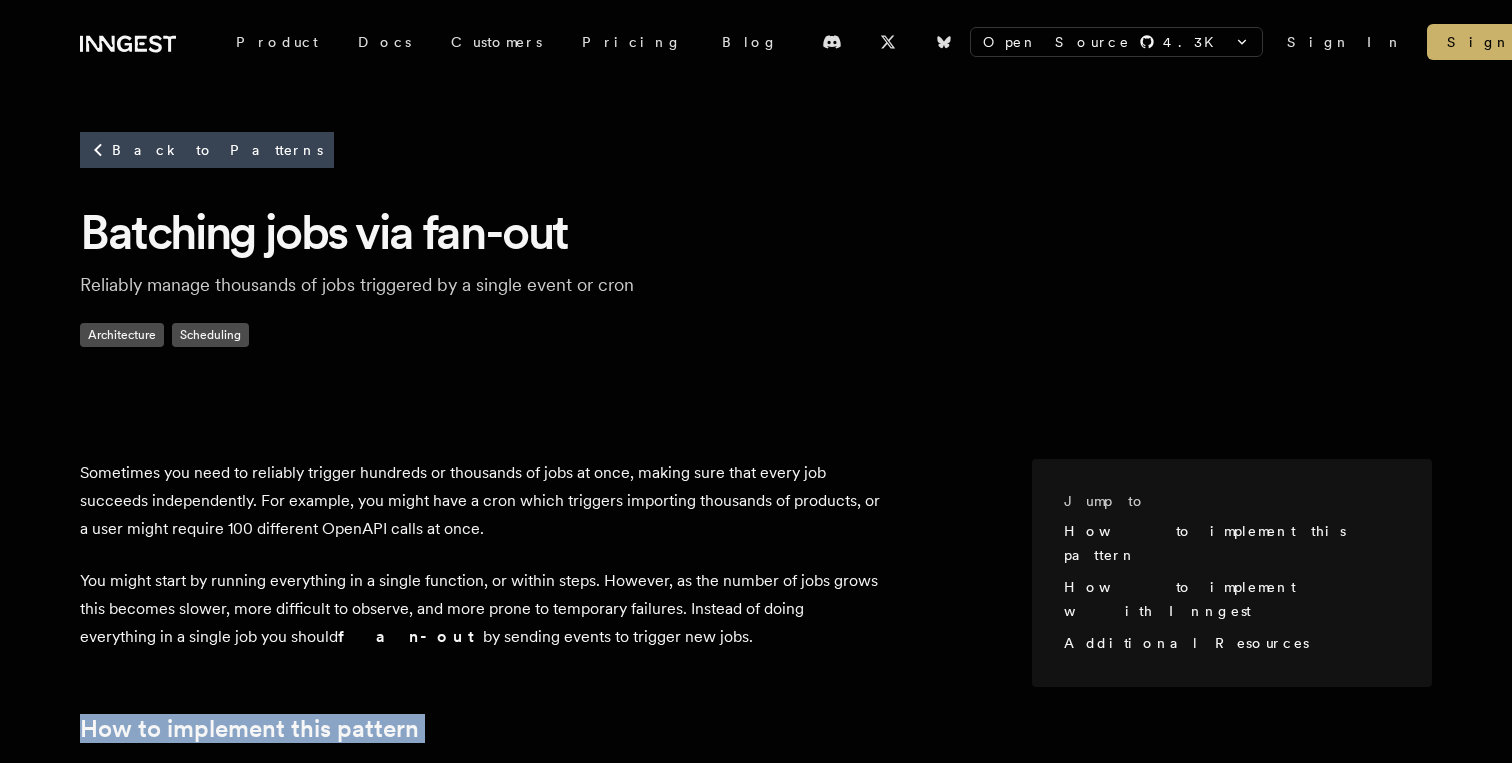 click on "Sometimes you need to reliably trigger hundreds or thousands of jobs at once, making sure that every job succeeds independently.  For example, you might have a cron which triggers importing thousands of products, or a user might require 100 different OpenAPI calls at once.
You might start by running everything in a single function, or within steps.  However, as the number of jobs grows this becomes slower, more difficult to observe, and more prone to temporary failures.  Instead of doing everything in a single job you should  fan-out  by sending events to trigger new jobs.
How to implement this pattern
In order to manage thousands of jobs at once you'll need to  fan-out to run functions in parallel . The fan-out pattern works as follows:
The job trigger runs as a single function (eg. a cron for triggering product imports)
The function loads the data needed for all future jobs (eg. loading all product IDs)
It sends new events to trigger jobs in parallel for each job needed.
typescript" at bounding box center (556, 1451) 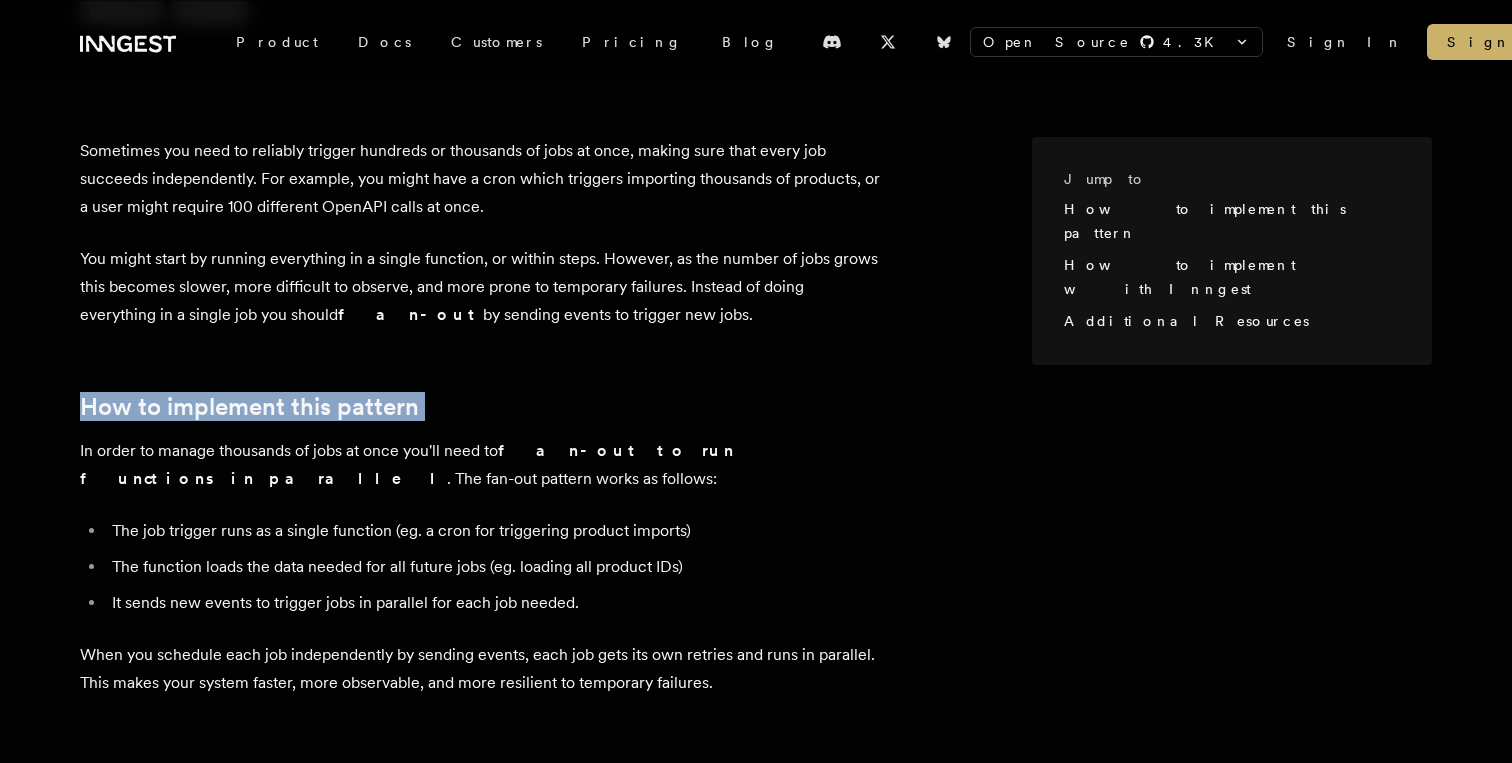 scroll, scrollTop: 335, scrollLeft: 0, axis: vertical 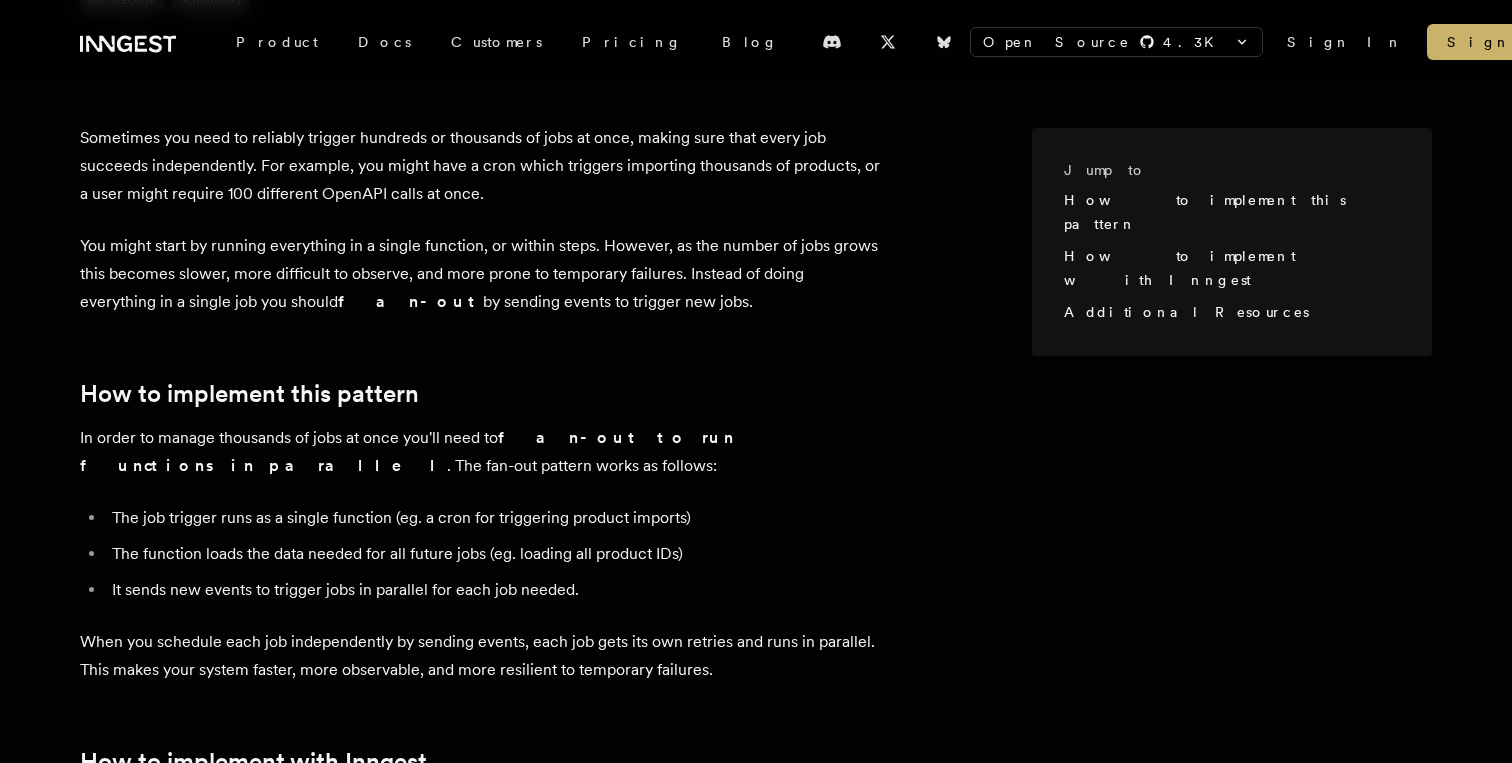 click on "The job trigger runs as a single function (eg. a cron for triggering product imports)" at bounding box center [493, 518] 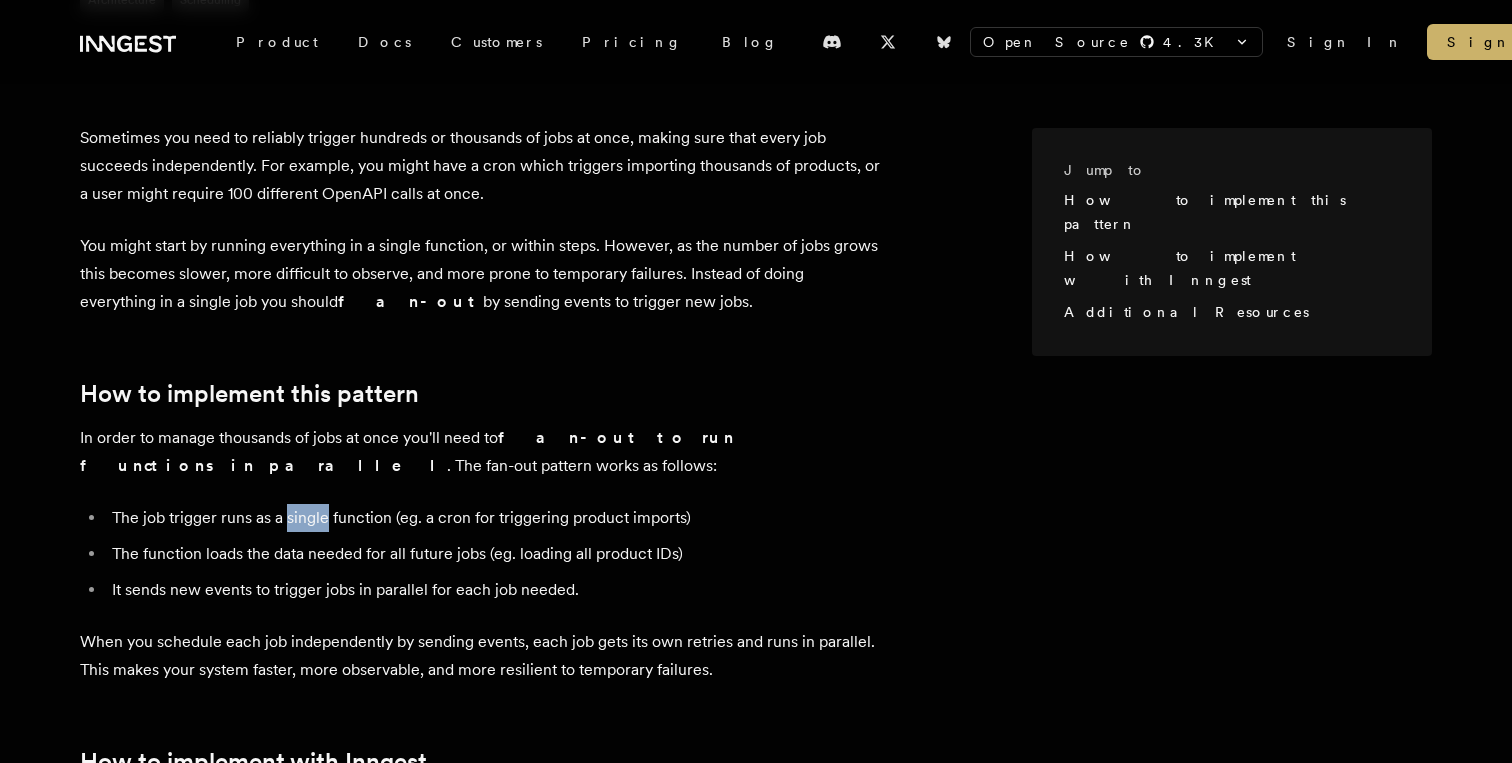 click on "The job trigger runs as a single function (eg. a cron for triggering product imports)" at bounding box center (493, 518) 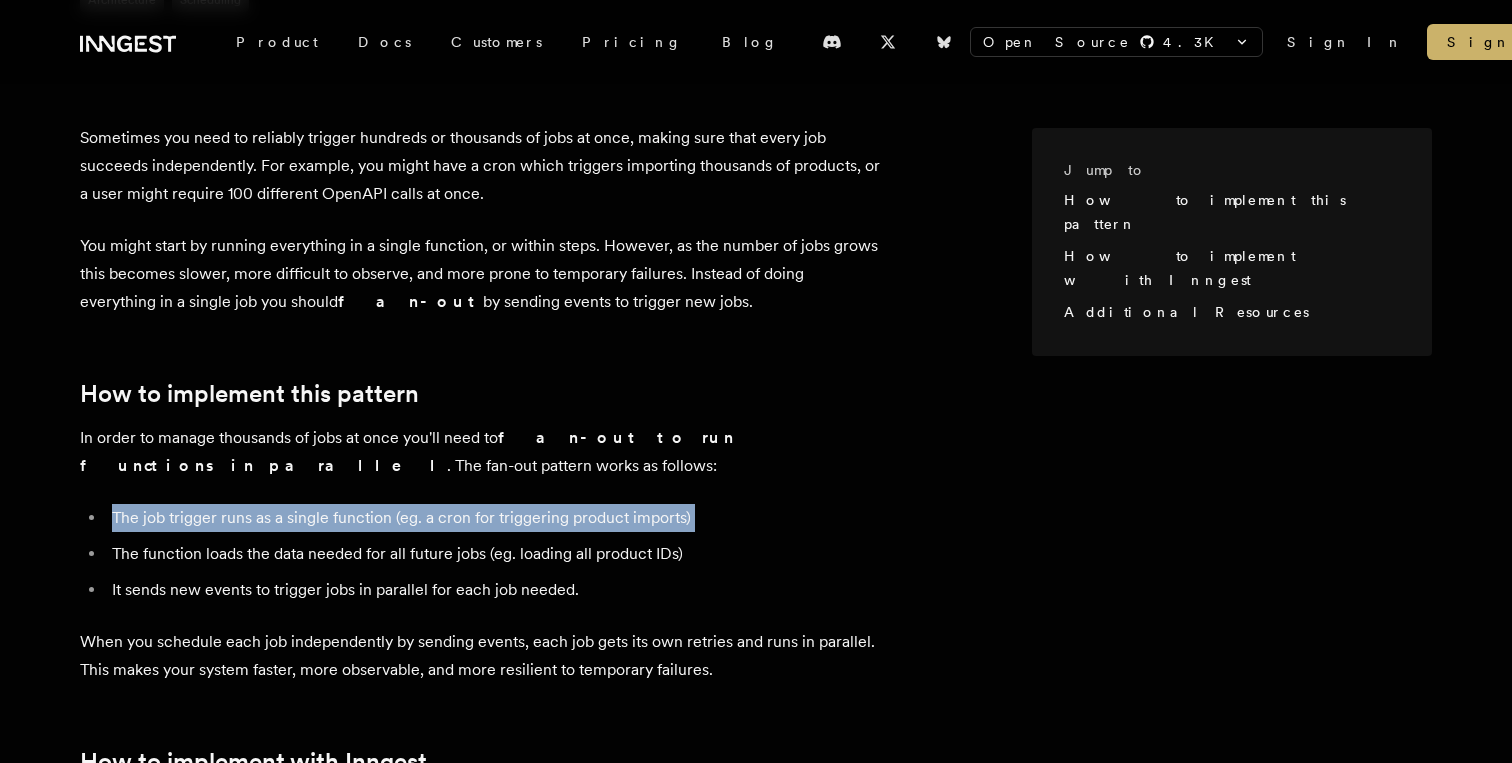 click on "The job trigger runs as a single function (eg. a cron for triggering product imports)" at bounding box center [493, 518] 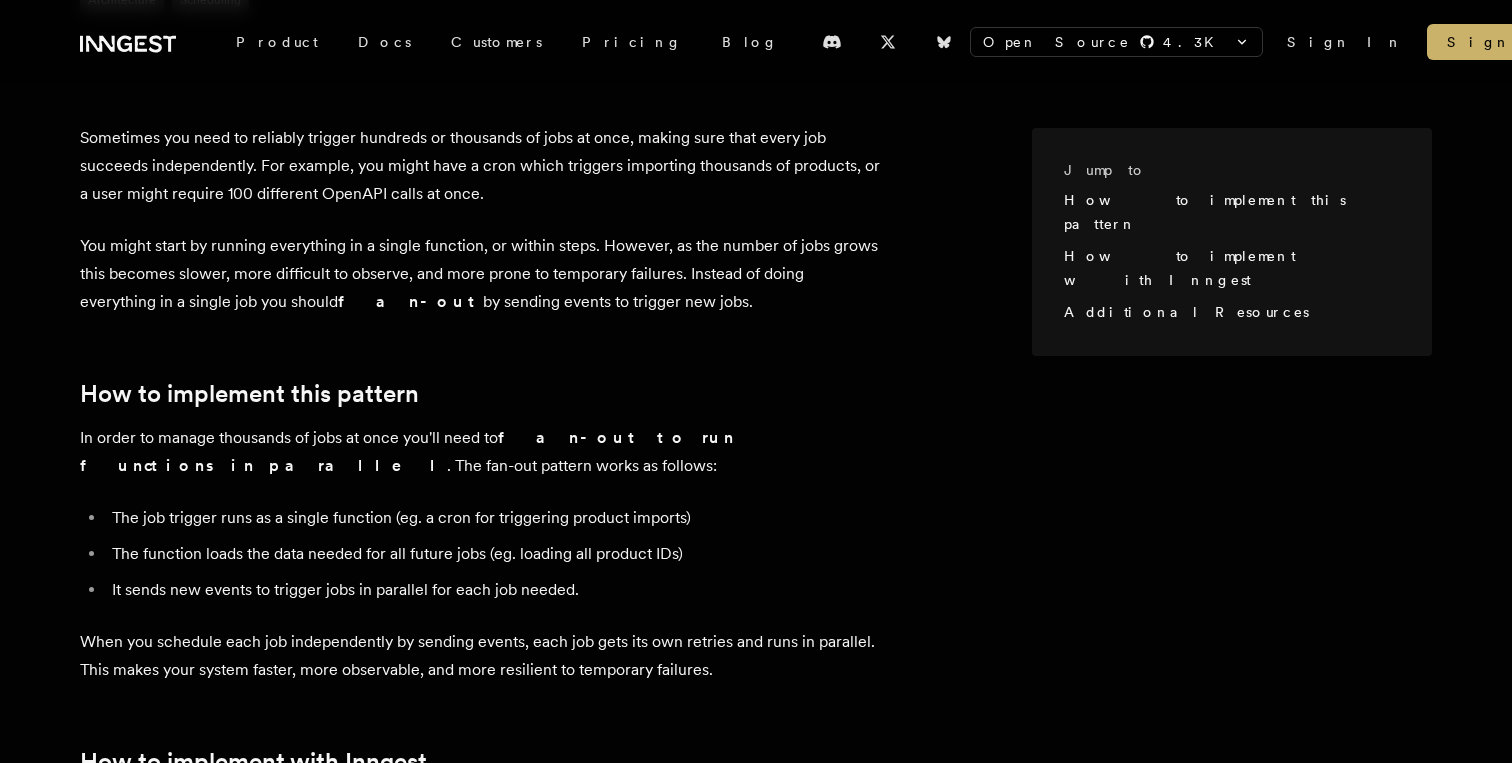 click on "The job trigger runs as a single function (eg. a cron for triggering product imports)
The function loads the data needed for all future jobs (eg. loading all product IDs)
It sends new events to trigger jobs in parallel for each job needed." at bounding box center (480, 554) 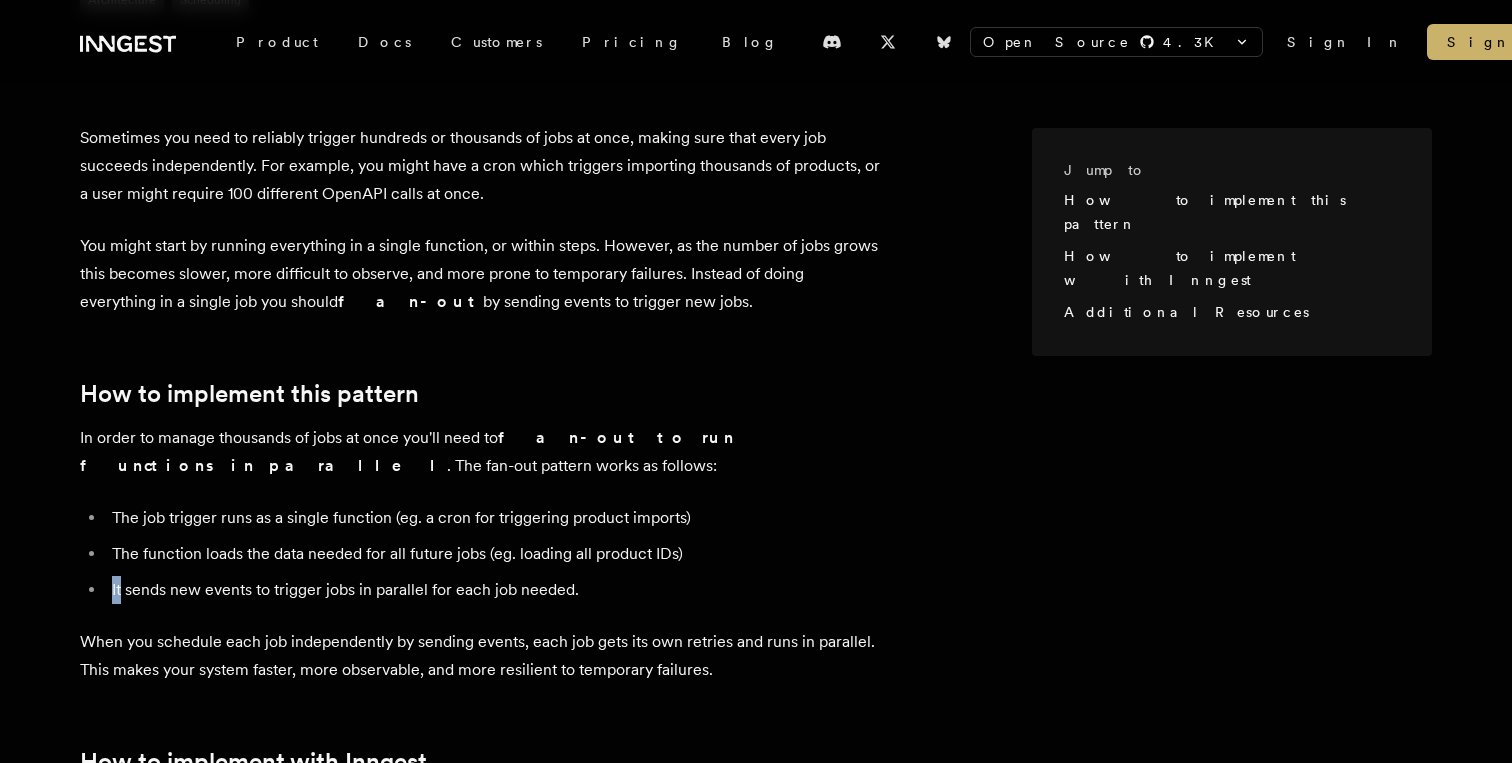click on "The job trigger runs as a single function (eg. a cron for triggering product imports)
The function loads the data needed for all future jobs (eg. loading all product IDs)
It sends new events to trigger jobs in parallel for each job needed." at bounding box center [480, 554] 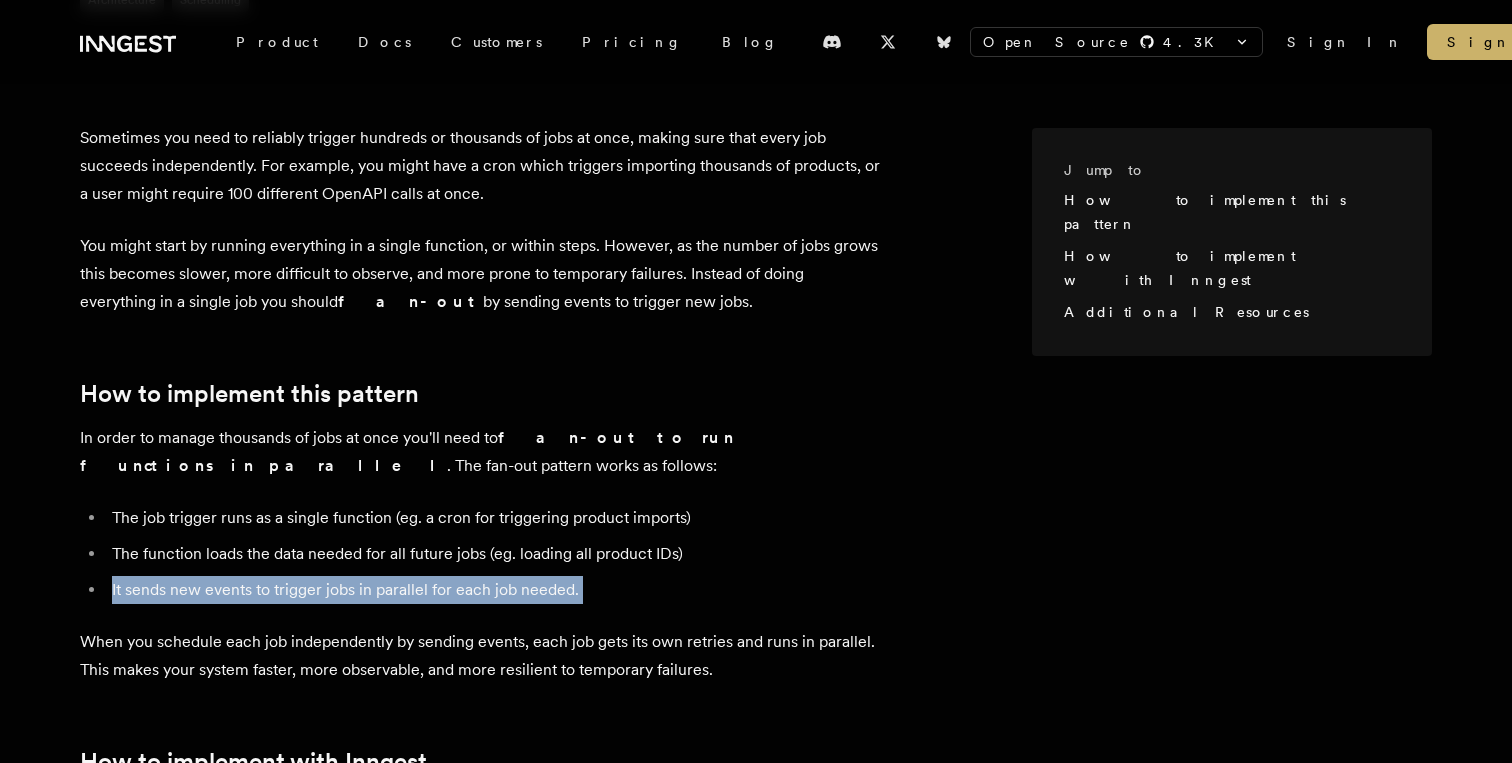 click on "The job trigger runs as a single function (eg. a cron for triggering product imports)
The function loads the data needed for all future jobs (eg. loading all product IDs)
It sends new events to trigger jobs in parallel for each job needed." at bounding box center [480, 554] 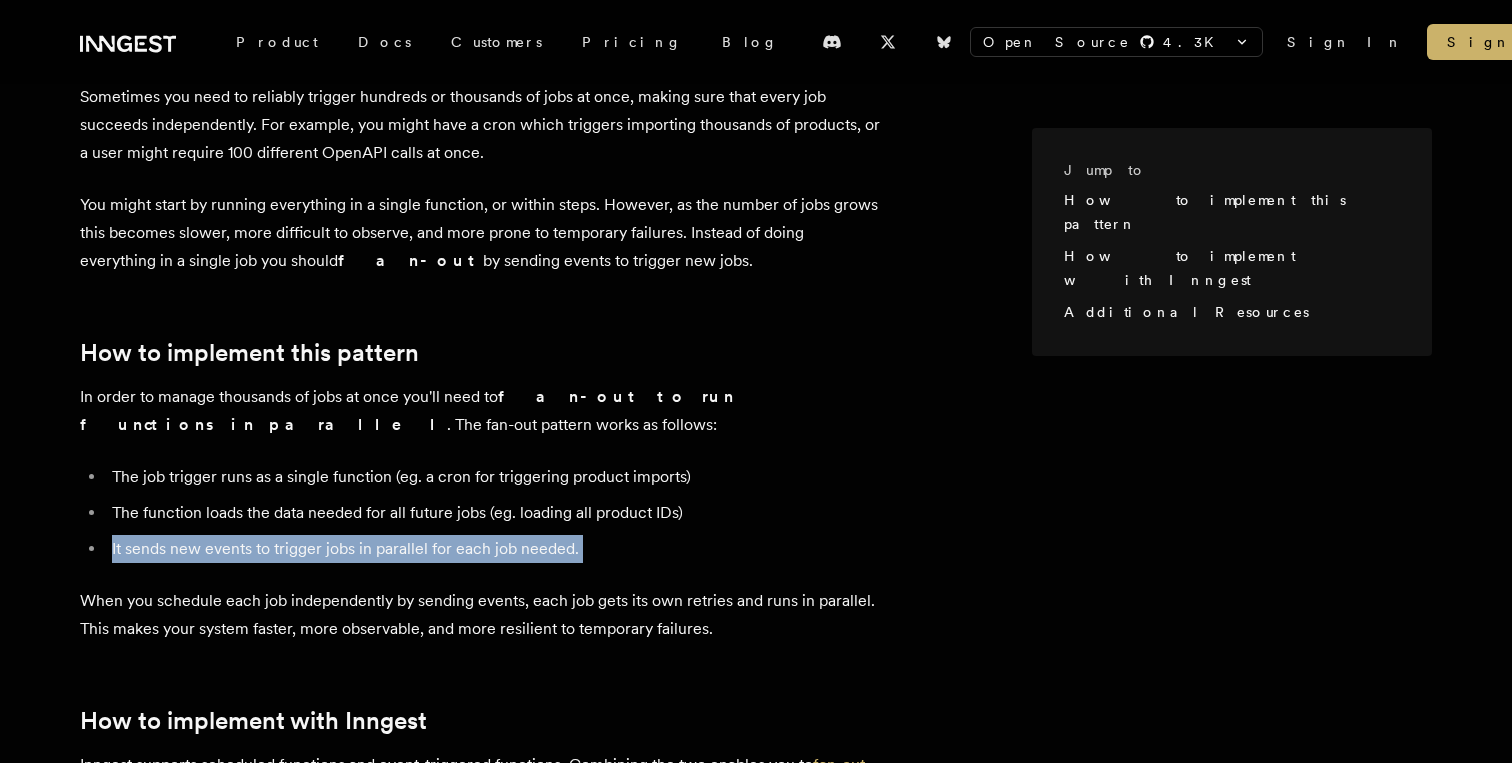 scroll, scrollTop: 378, scrollLeft: 0, axis: vertical 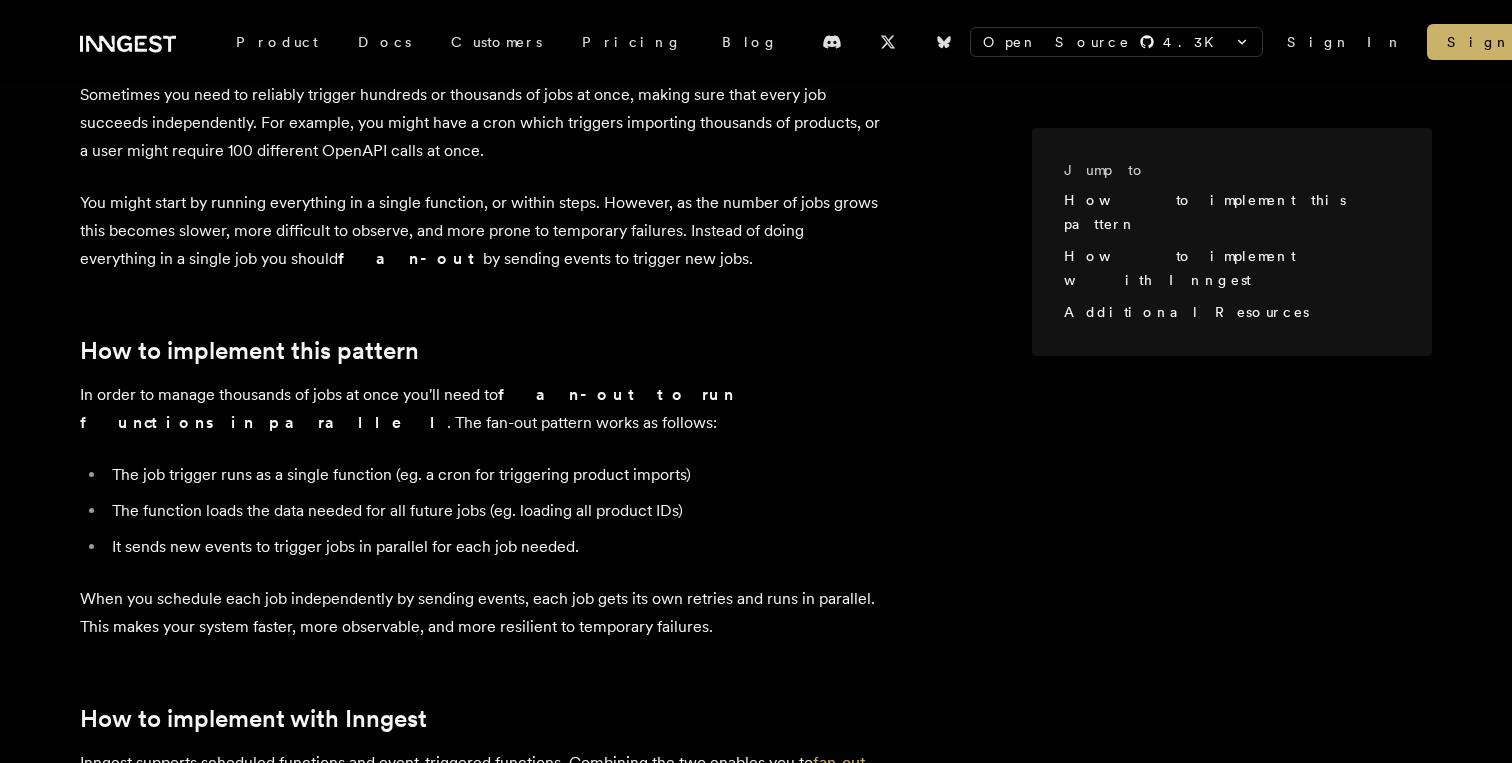 click on "When you schedule each job independently by sending events, each job gets its own retries and runs in parallel.  This makes your system faster, more observable, and  more resilient to temporary failures." at bounding box center [480, 613] 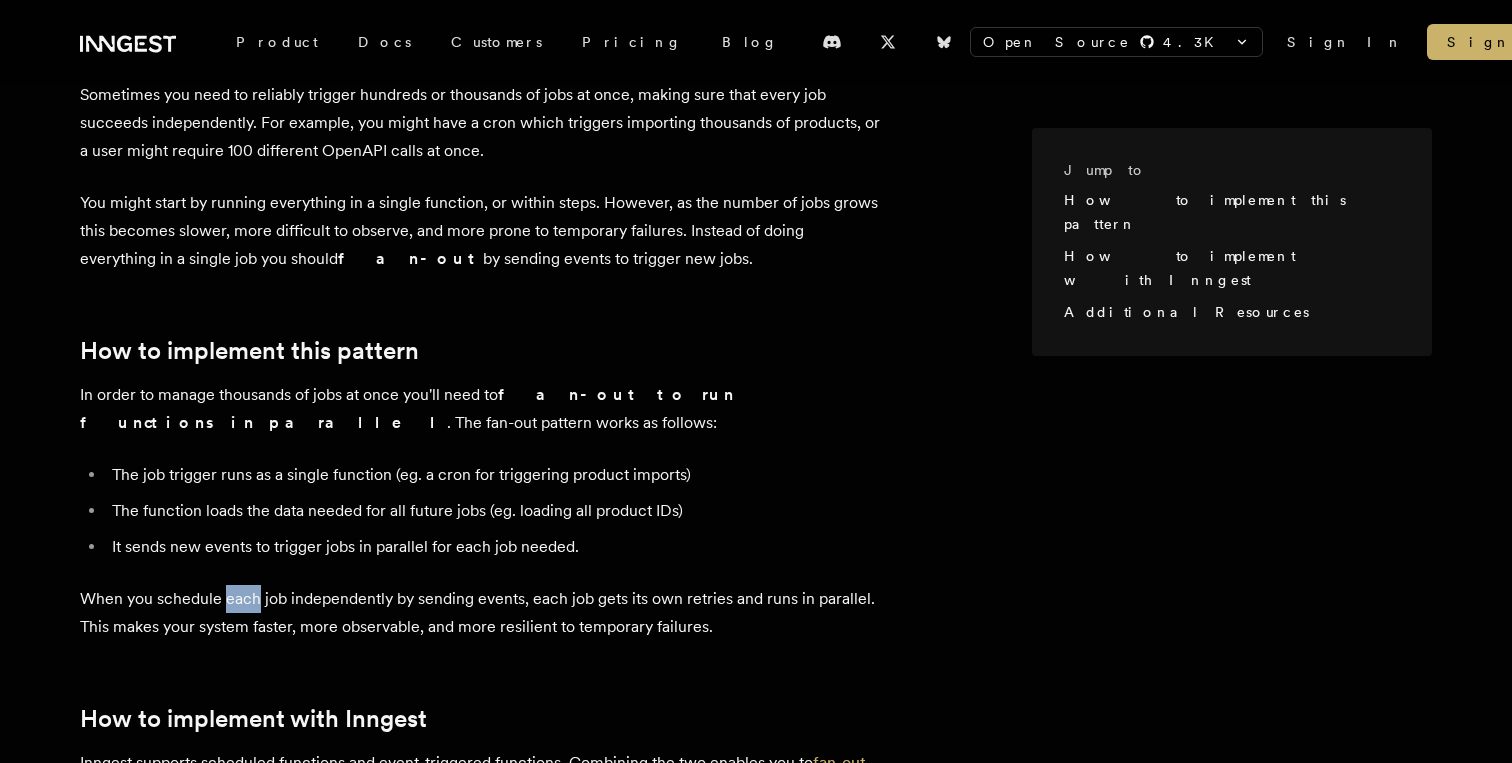 click on "When you schedule each job independently by sending events, each job gets its own retries and runs in parallel.  This makes your system faster, more observable, and  more resilient to temporary failures." at bounding box center [480, 613] 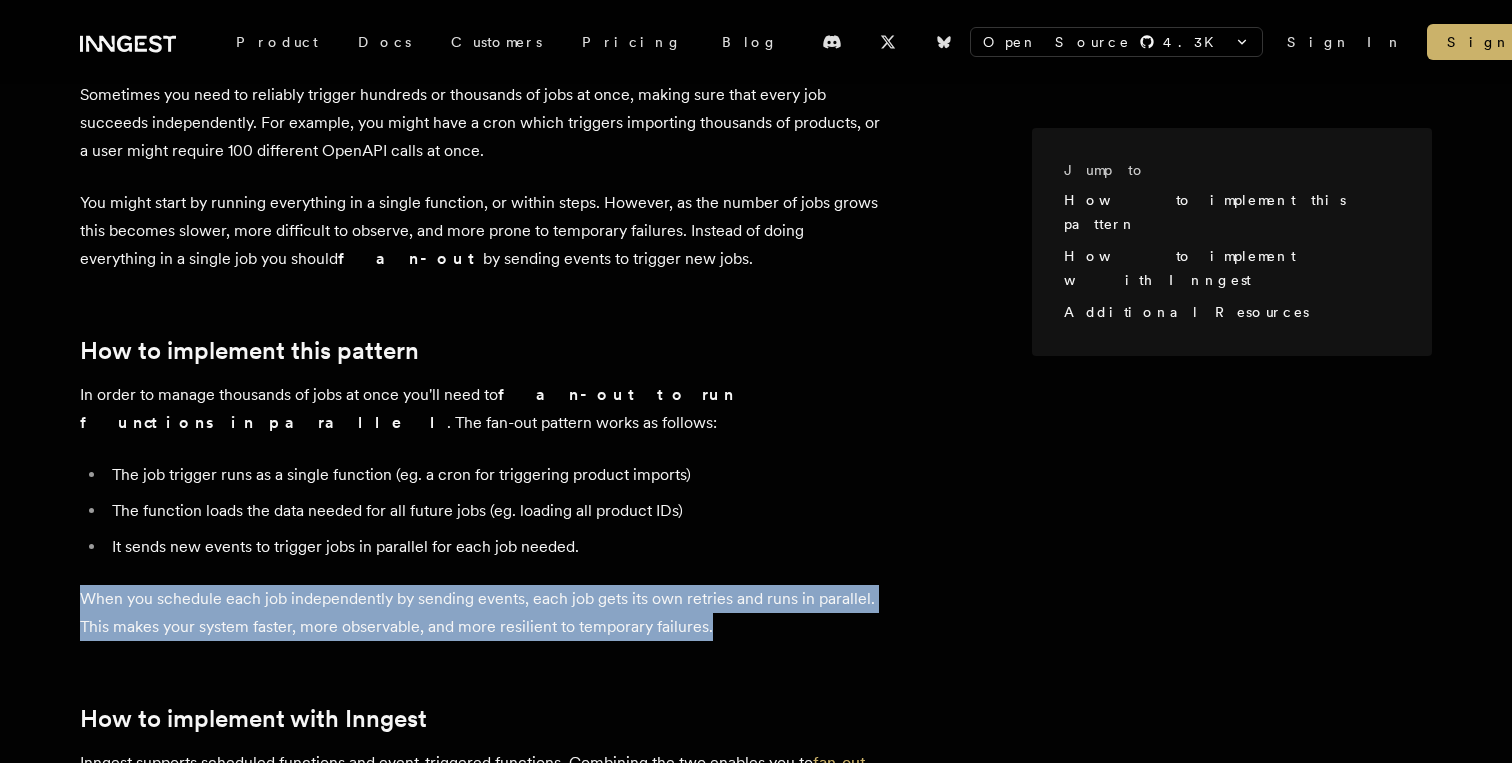 click on "When you schedule each job independently by sending events, each job gets its own retries and runs in parallel.  This makes your system faster, more observable, and  more resilient to temporary failures." at bounding box center (480, 613) 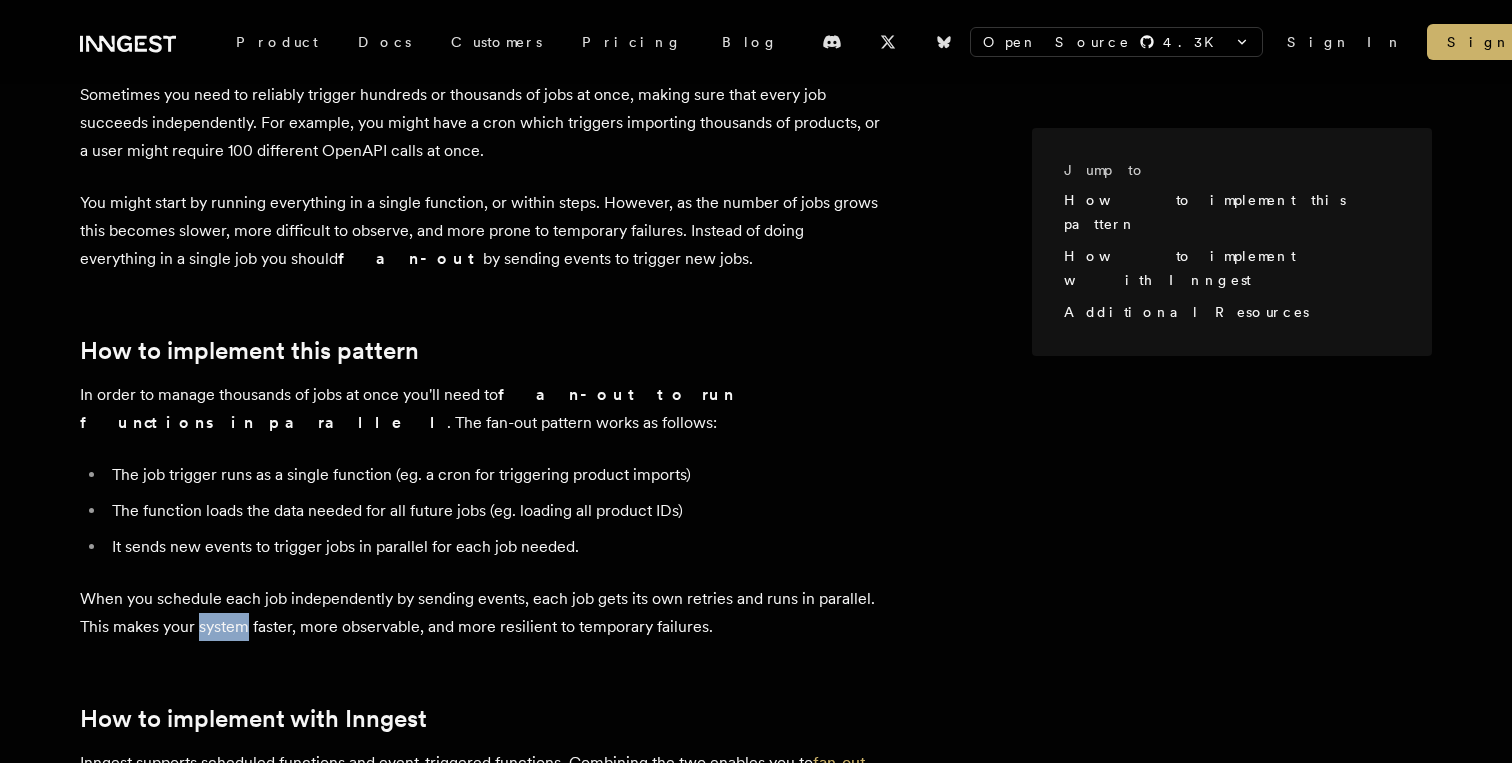 click on "When you schedule each job independently by sending events, each job gets its own retries and runs in parallel.  This makes your system faster, more observable, and  more resilient to temporary failures." at bounding box center [480, 613] 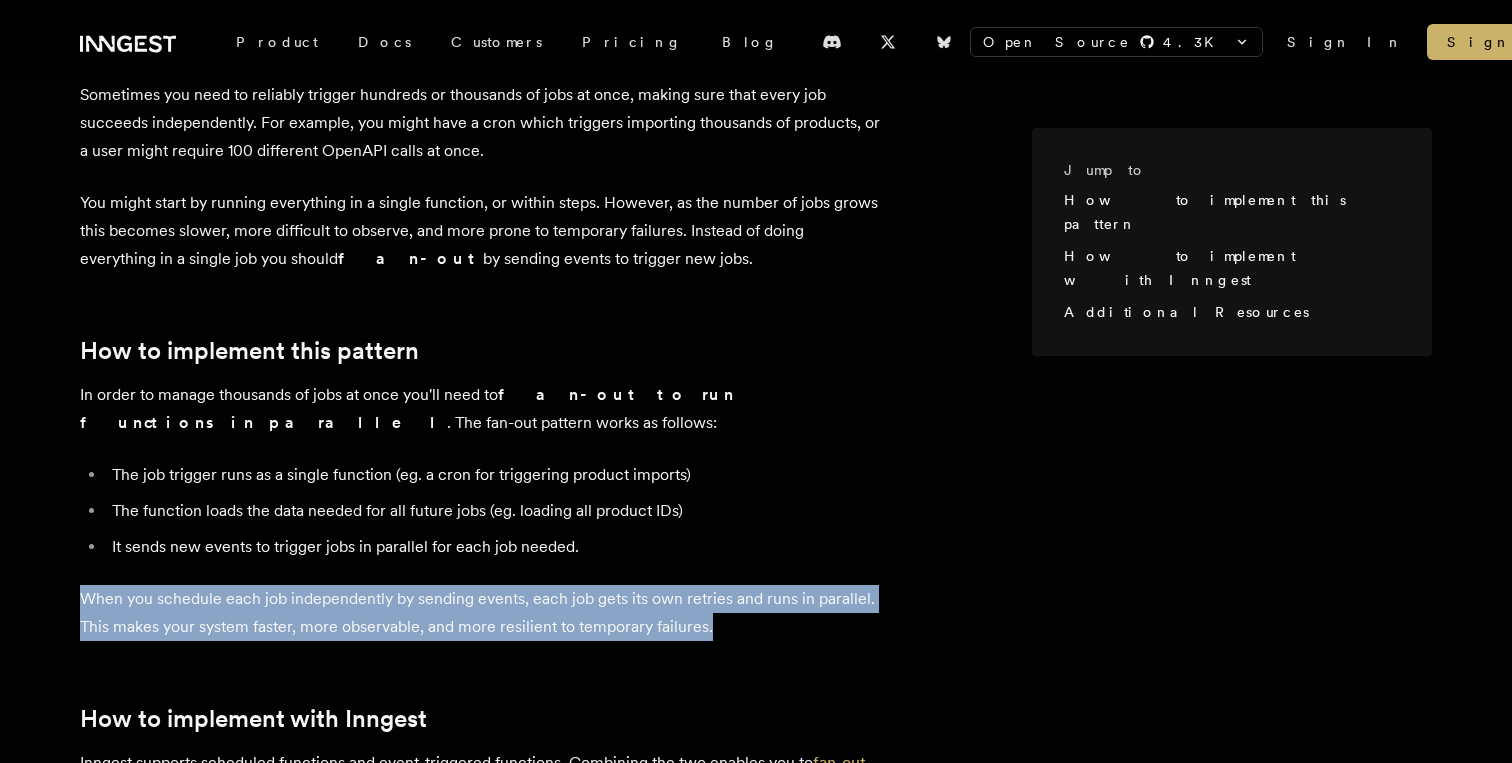 click on "When you schedule each job independently by sending events, each job gets its own retries and runs in parallel.  This makes your system faster, more observable, and  more resilient to temporary failures." at bounding box center [480, 613] 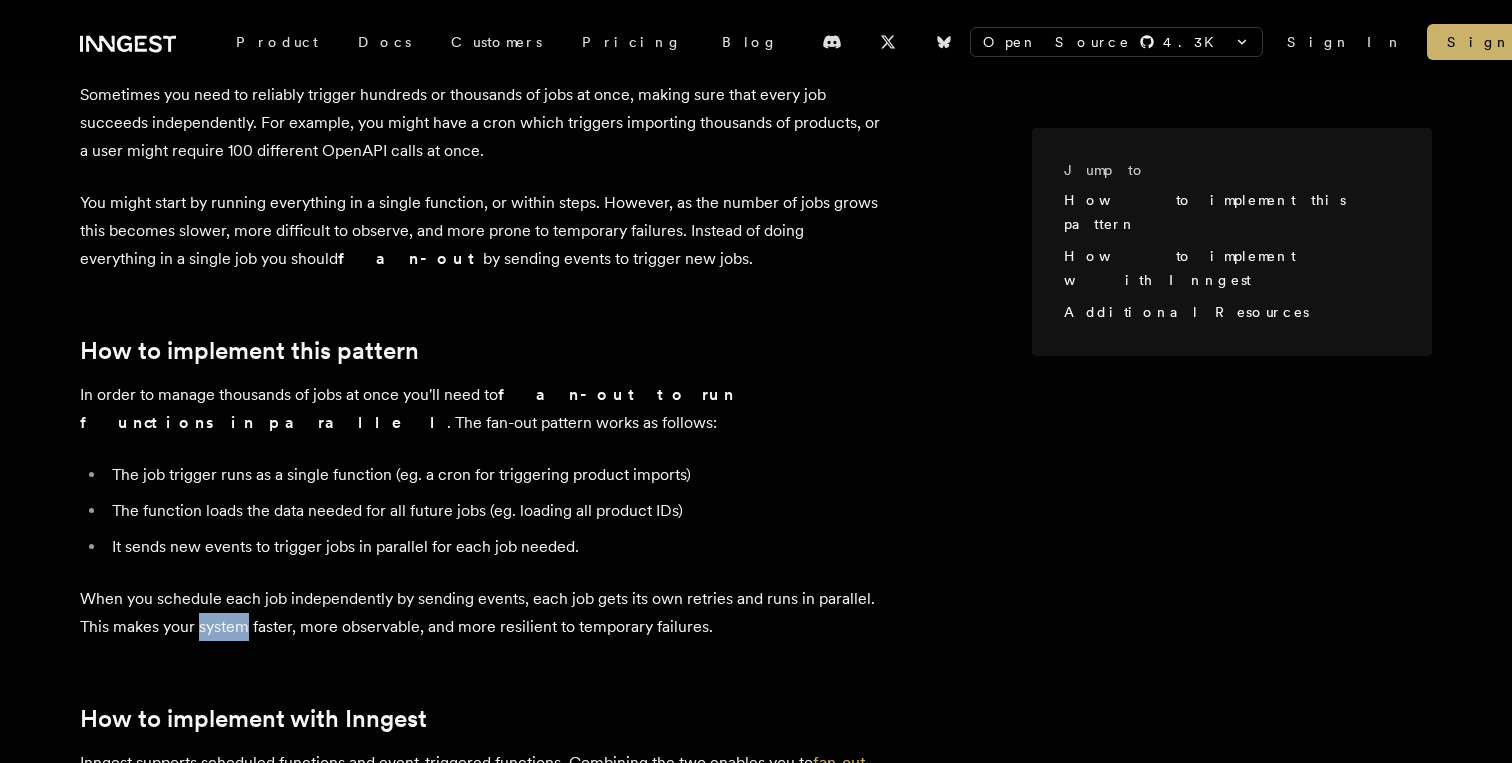 click on "When you schedule each job independently by sending events, each job gets its own retries and runs in parallel.  This makes your system faster, more observable, and  more resilient to temporary failures." at bounding box center [480, 613] 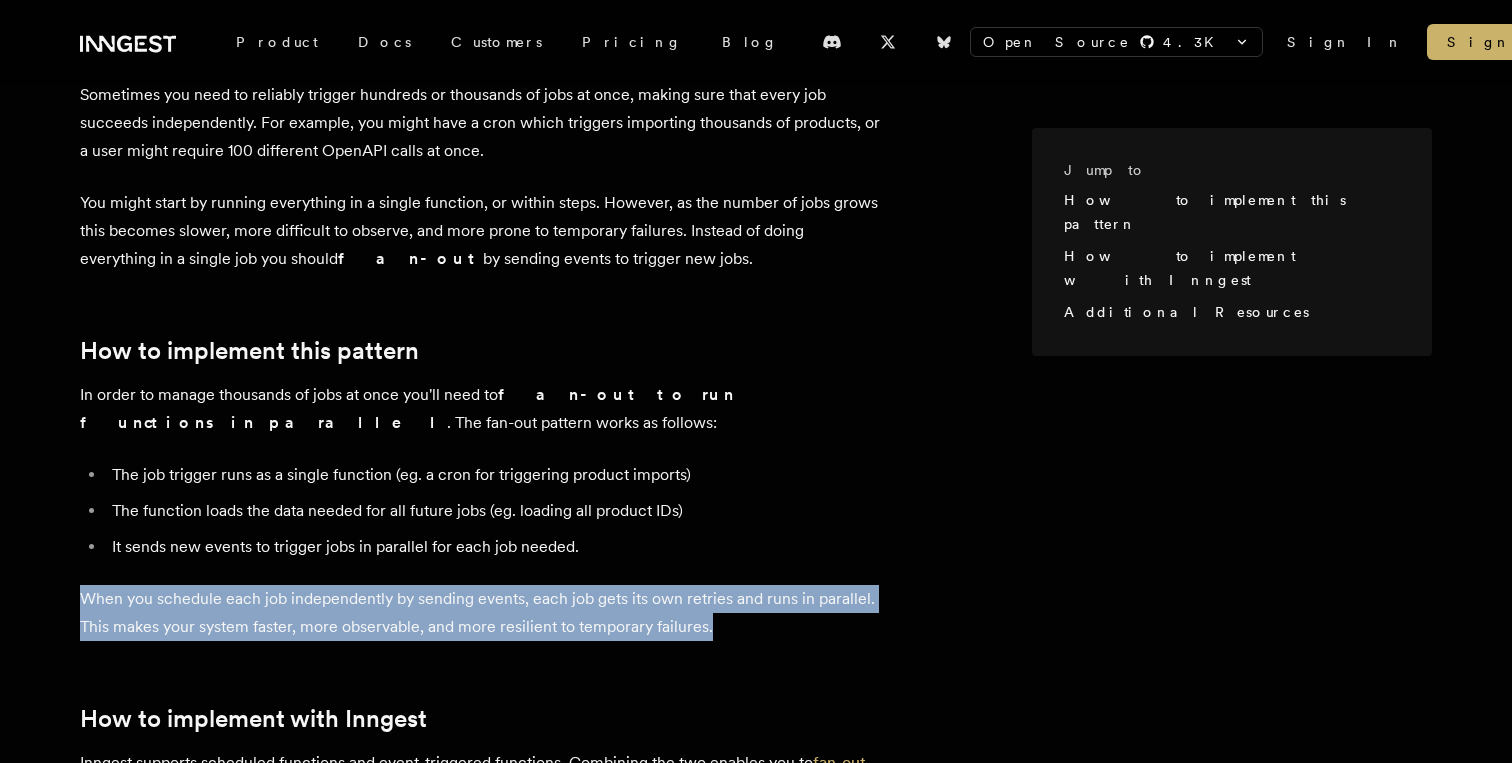 click on "When you schedule each job independently by sending events, each job gets its own retries and runs in parallel.  This makes your system faster, more observable, and  more resilient to temporary failures." at bounding box center [480, 613] 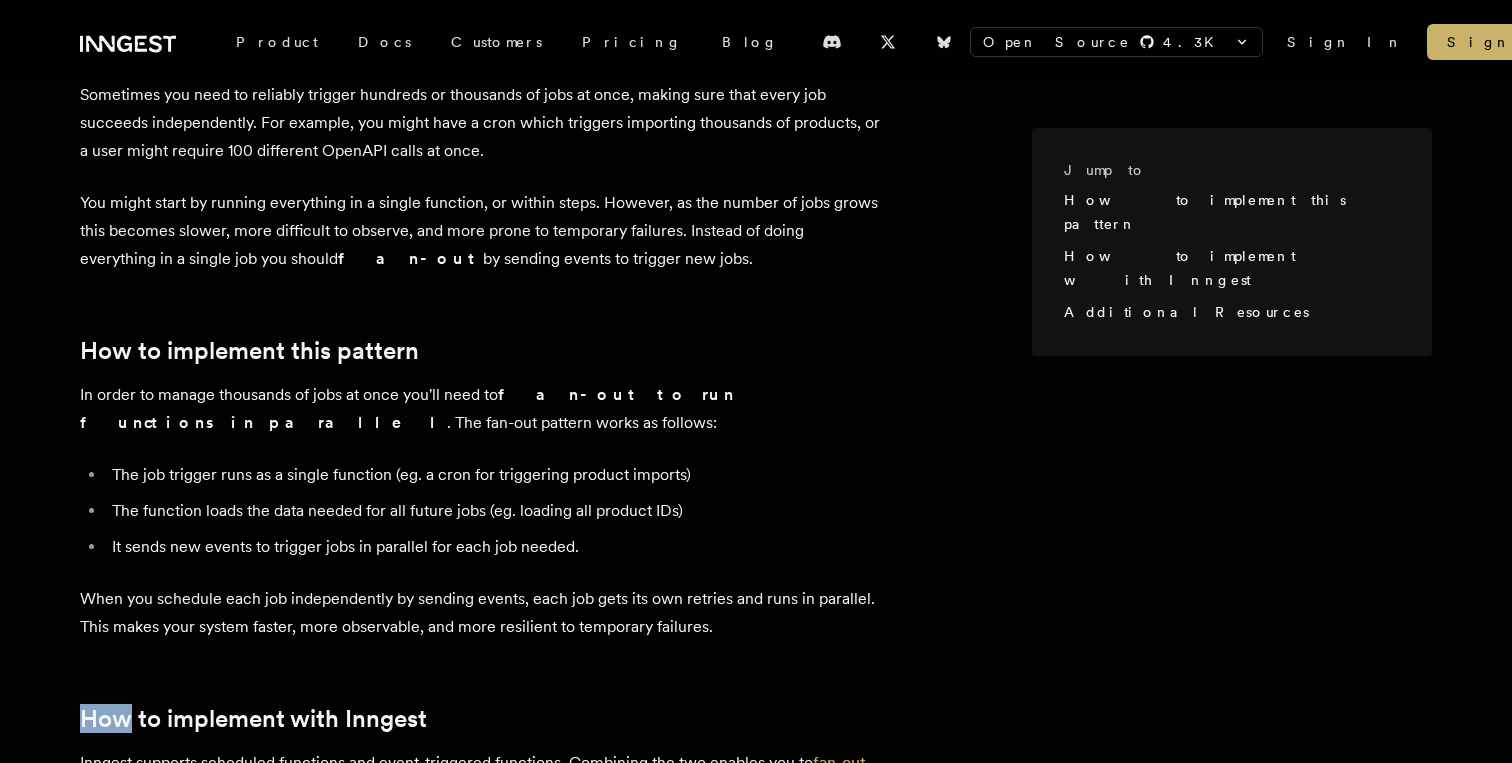 click on "Sometimes you need to reliably trigger hundreds or thousands of jobs at once, making sure that every job succeeds independently.  For example, you might have a cron which triggers importing thousands of products, or a user might require 100 different OpenAPI calls at once.
You might start by running everything in a single function, or within steps.  However, as the number of jobs grows this becomes slower, more difficult to observe, and more prone to temporary failures.  Instead of doing everything in a single job you should  fan-out  by sending events to trigger new jobs.
How to implement this pattern
In order to manage thousands of jobs at once you'll need to  fan-out to run functions in parallel . The fan-out pattern works as follows:
The job trigger runs as a single function (eg. a cron for triggering product imports)
The function loads the data needed for all future jobs (eg. loading all product IDs)
It sends new events to trigger jobs in parallel for each job needed.
typescript" at bounding box center [556, 1073] 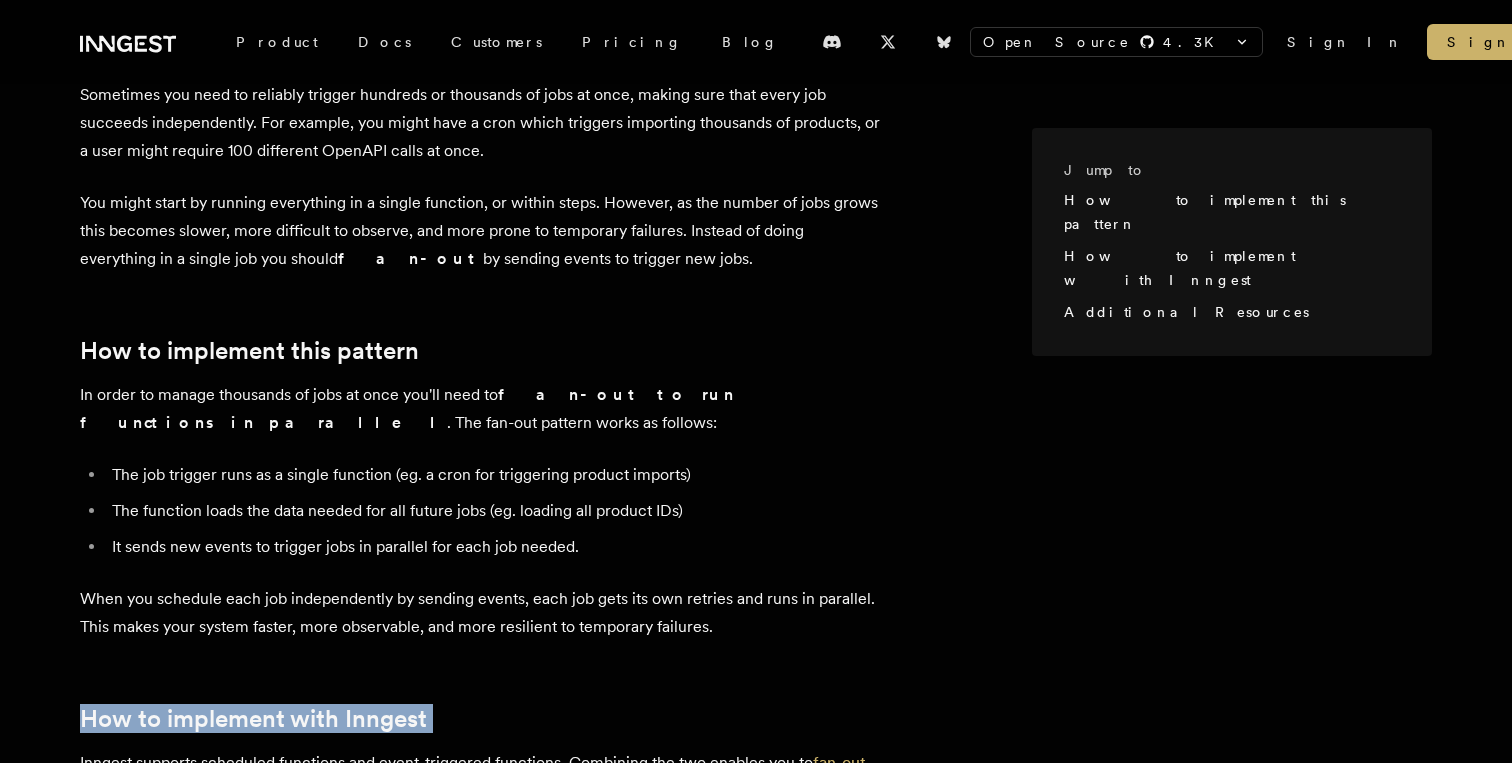 click on "Sometimes you need to reliably trigger hundreds or thousands of jobs at once, making sure that every job succeeds independently.  For example, you might have a cron which triggers importing thousands of products, or a user might require 100 different OpenAPI calls at once.
You might start by running everything in a single function, or within steps.  However, as the number of jobs grows this becomes slower, more difficult to observe, and more prone to temporary failures.  Instead of doing everything in a single job you should  fan-out  by sending events to trigger new jobs.
How to implement this pattern
In order to manage thousands of jobs at once you'll need to  fan-out to run functions in parallel . The fan-out pattern works as follows:
The job trigger runs as a single function (eg. a cron for triggering product imports)
The function loads the data needed for all future jobs (eg. loading all product IDs)
It sends new events to trigger jobs in parallel for each job needed.
typescript" at bounding box center (556, 1073) 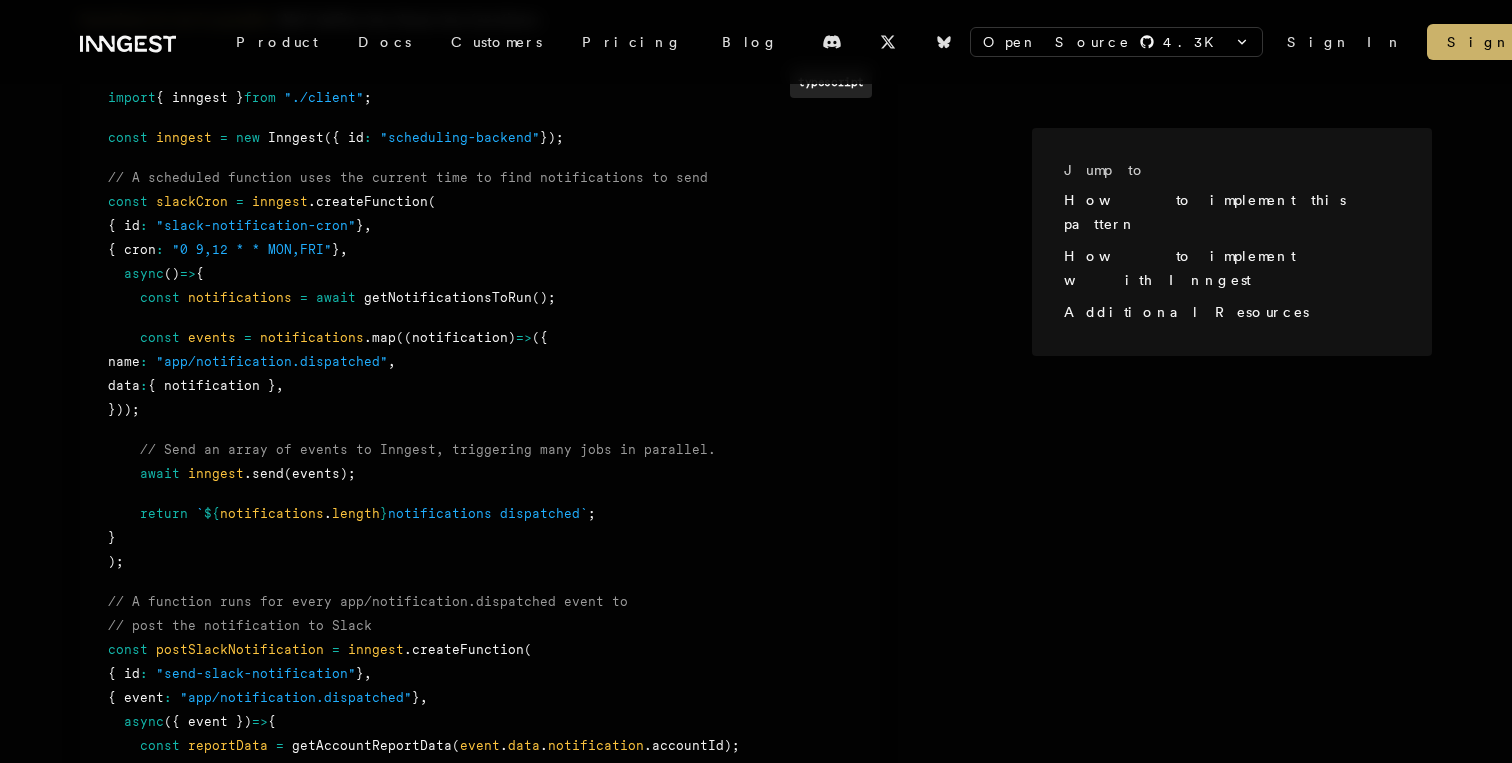 scroll, scrollTop: 1147, scrollLeft: 0, axis: vertical 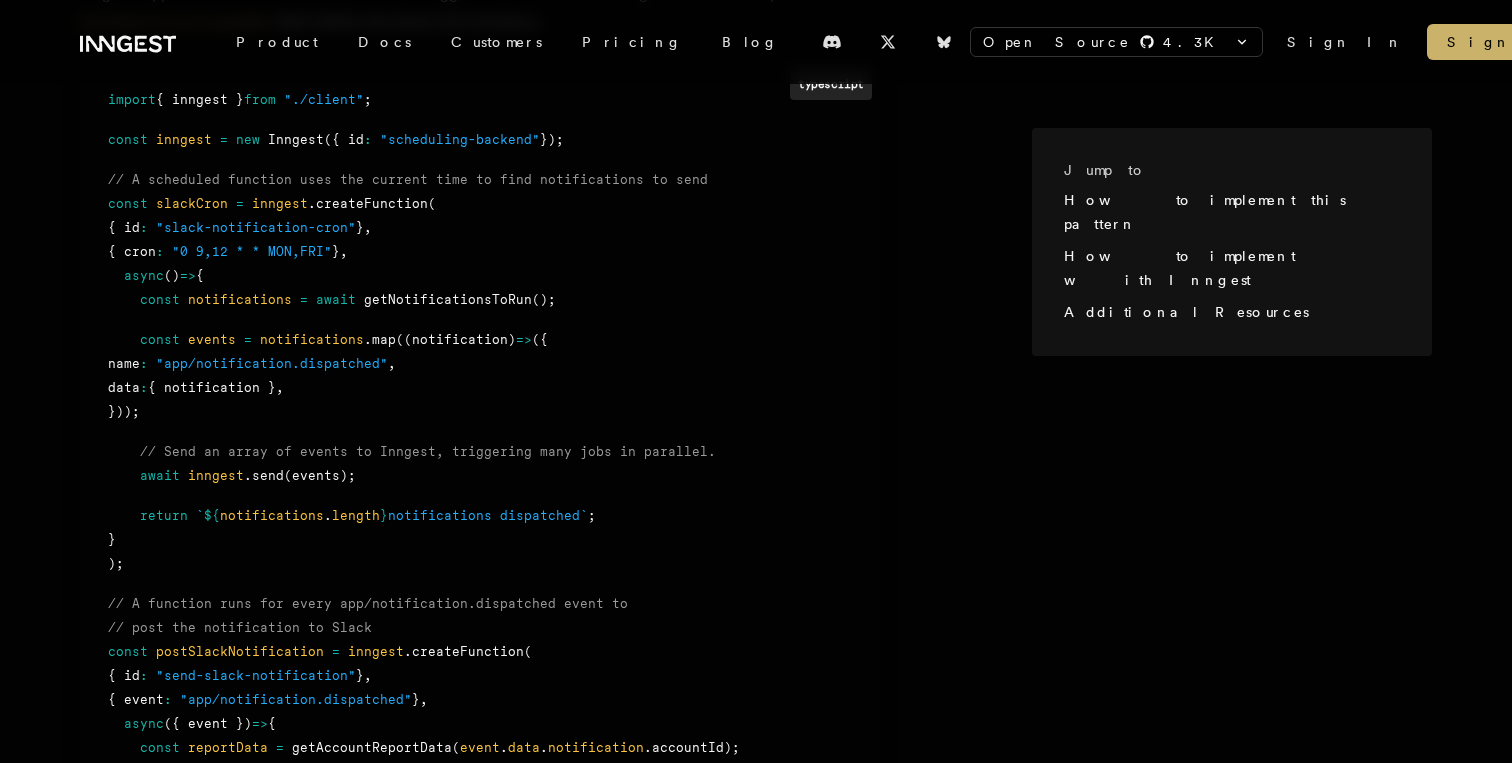 click on ");" at bounding box center (480, 564) 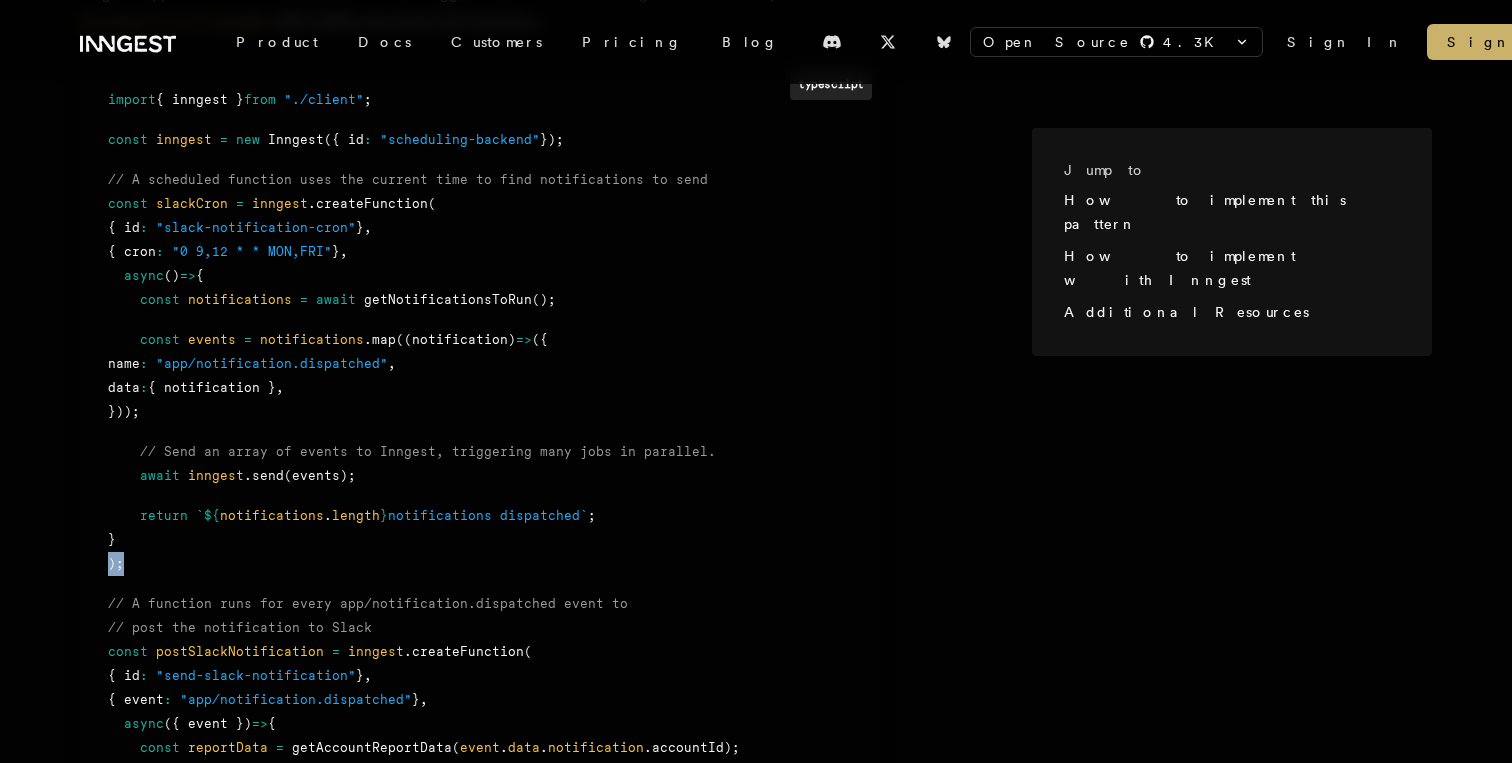 click on ");" at bounding box center (480, 564) 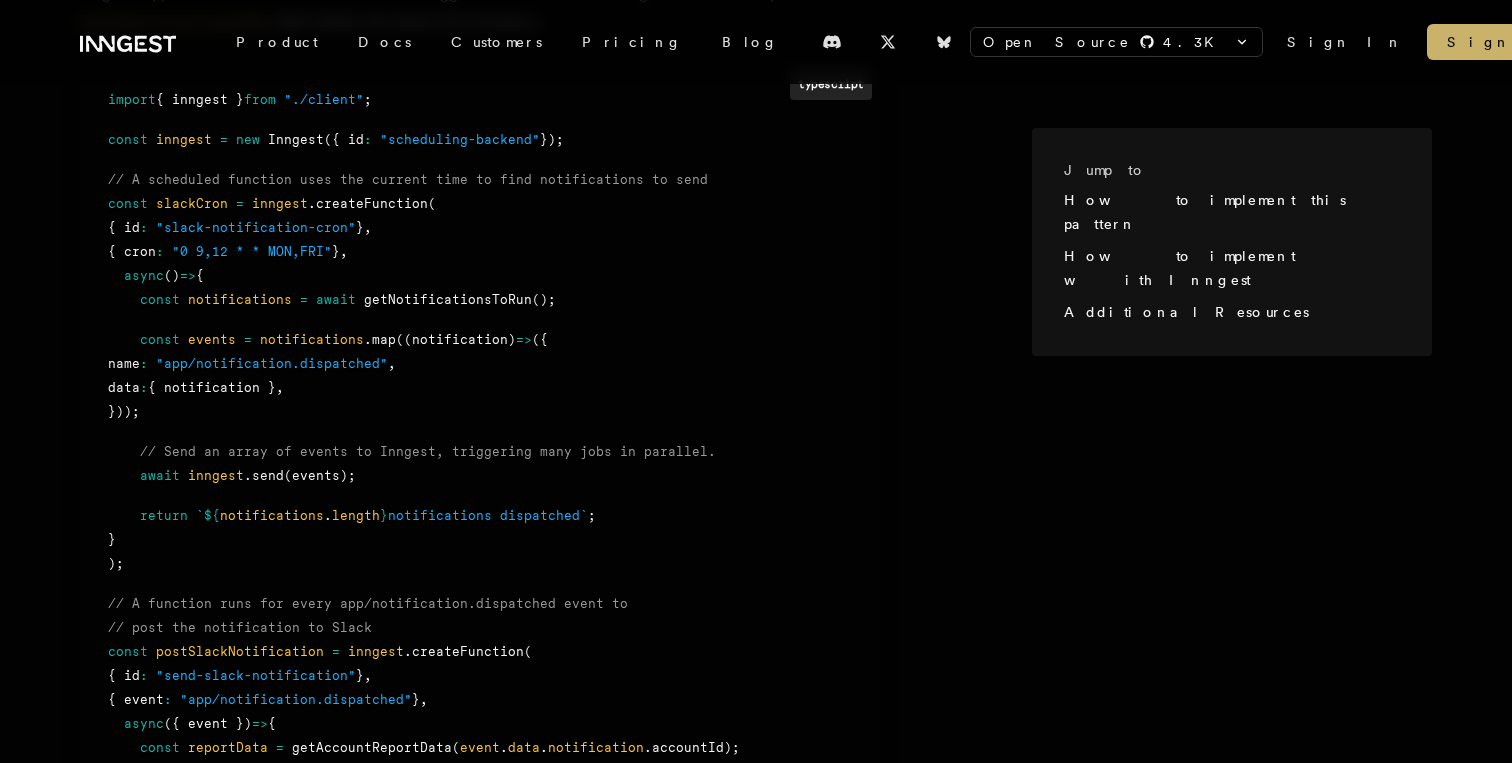 click on "}" at bounding box center (480, 540) 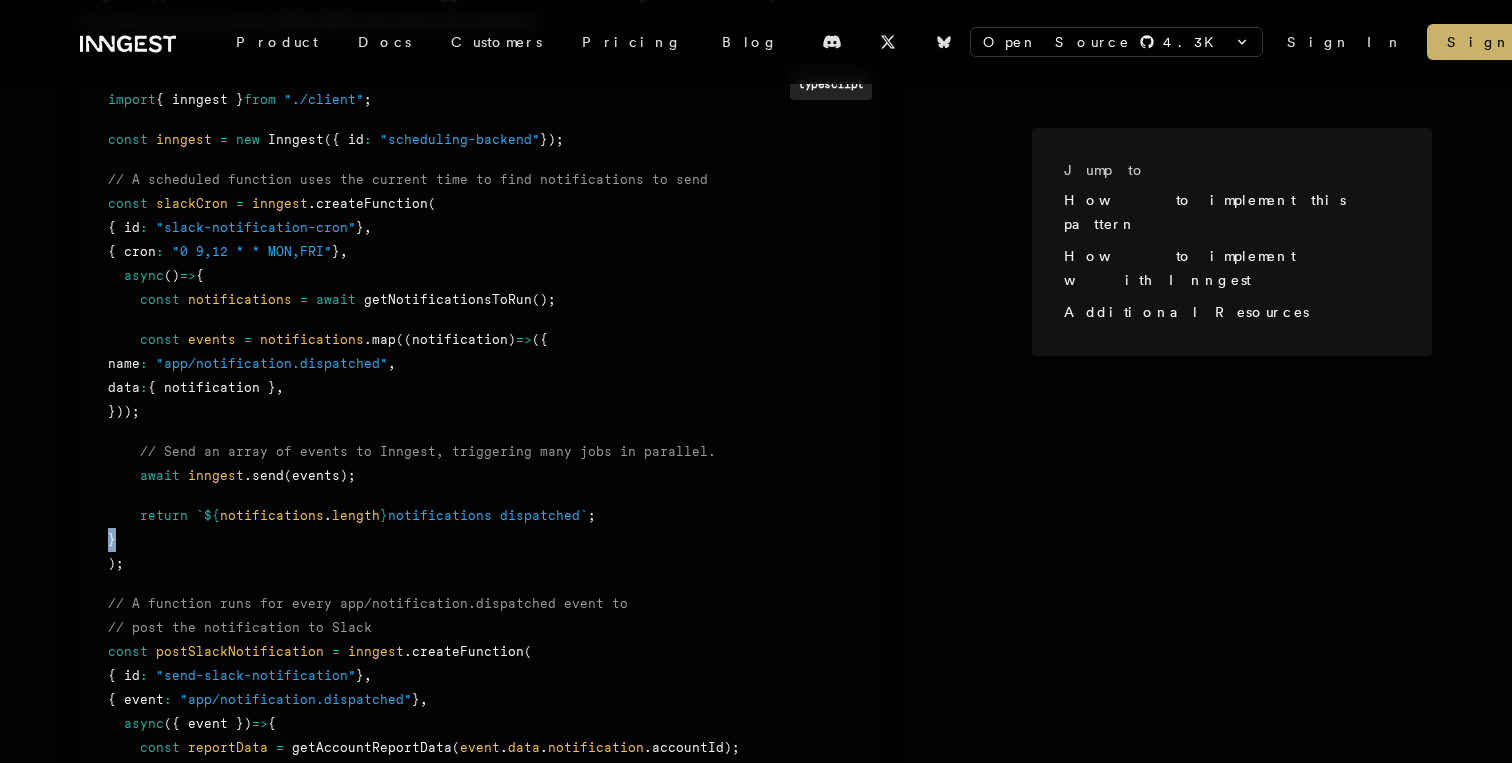 click on "}" at bounding box center [480, 540] 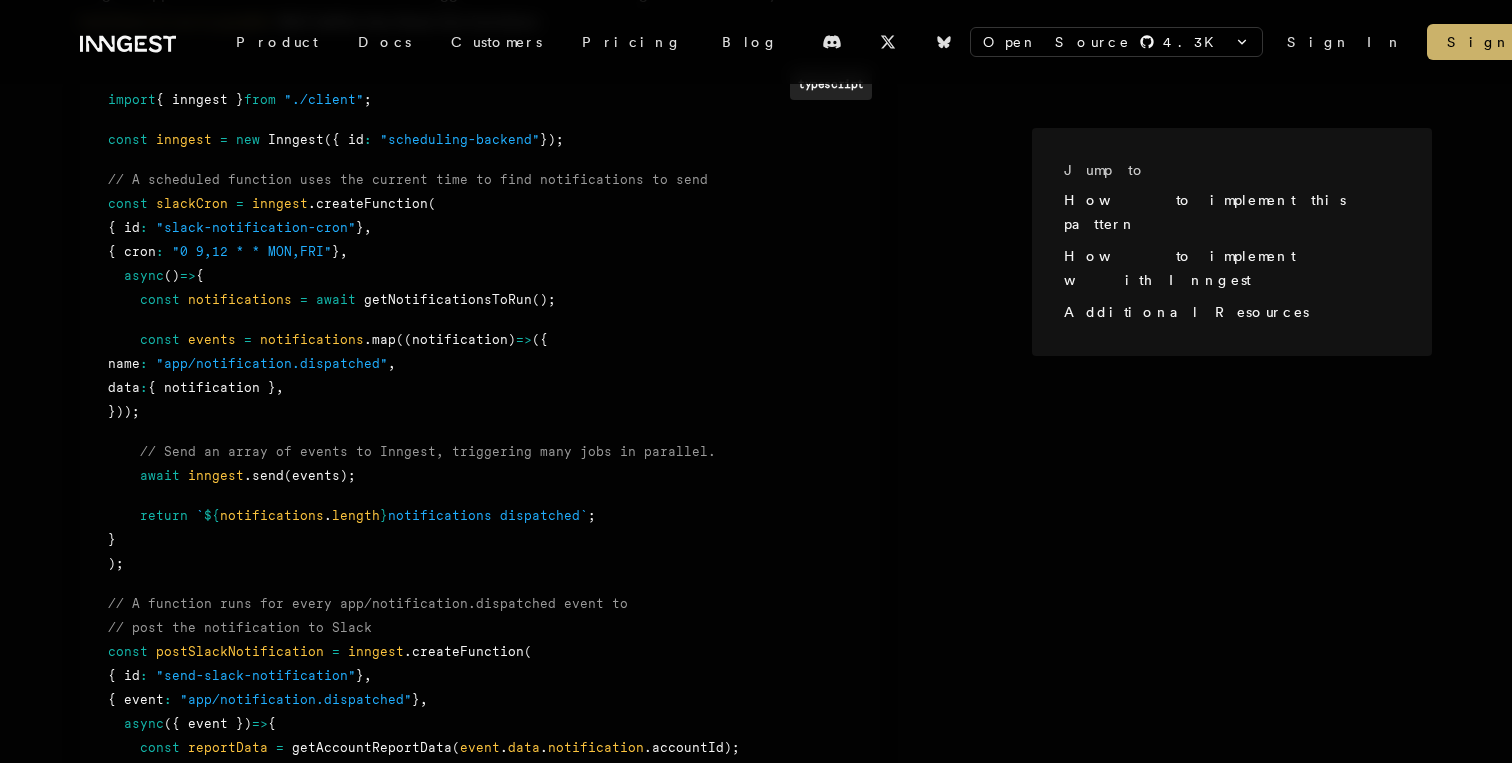 click on "}" at bounding box center (480, 540) 